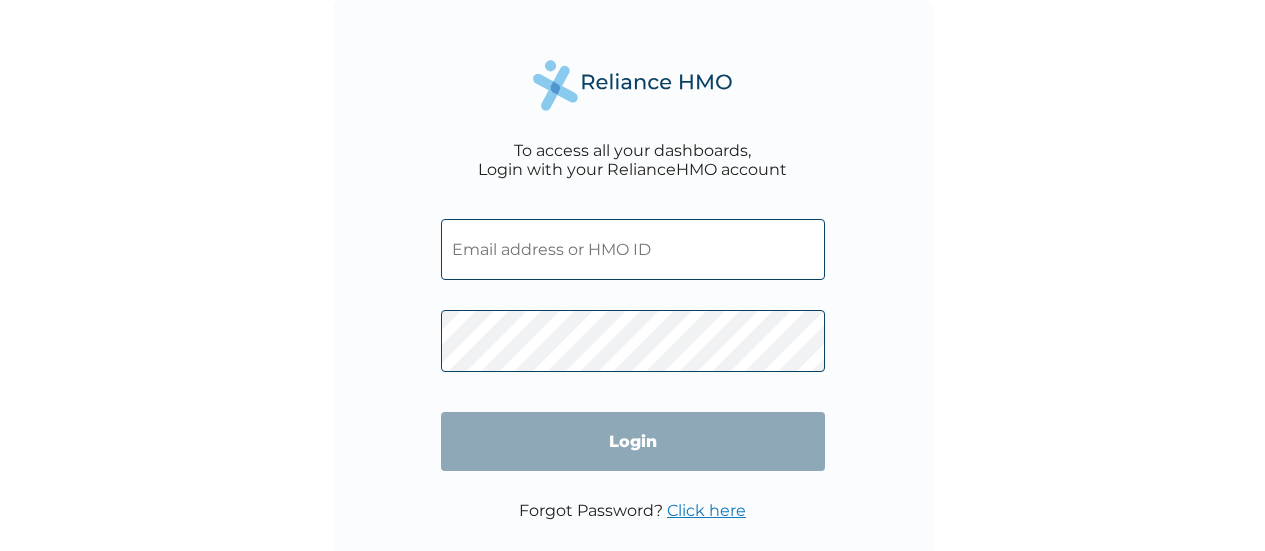 scroll, scrollTop: 0, scrollLeft: 0, axis: both 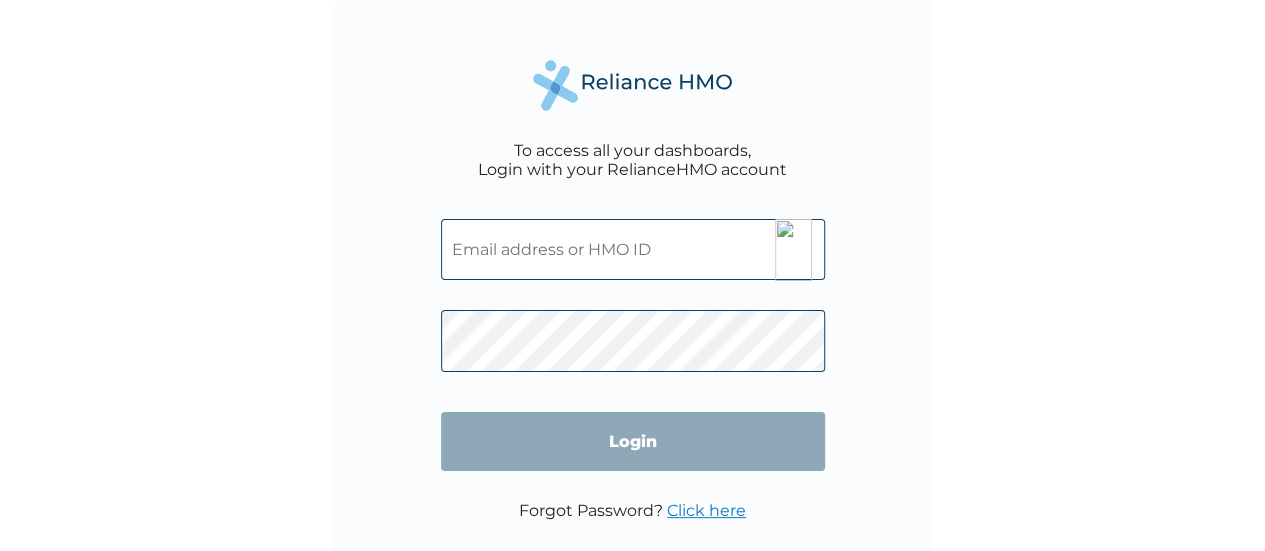 drag, startPoint x: 0, startPoint y: 0, endPoint x: 520, endPoint y: 268, distance: 584.99915 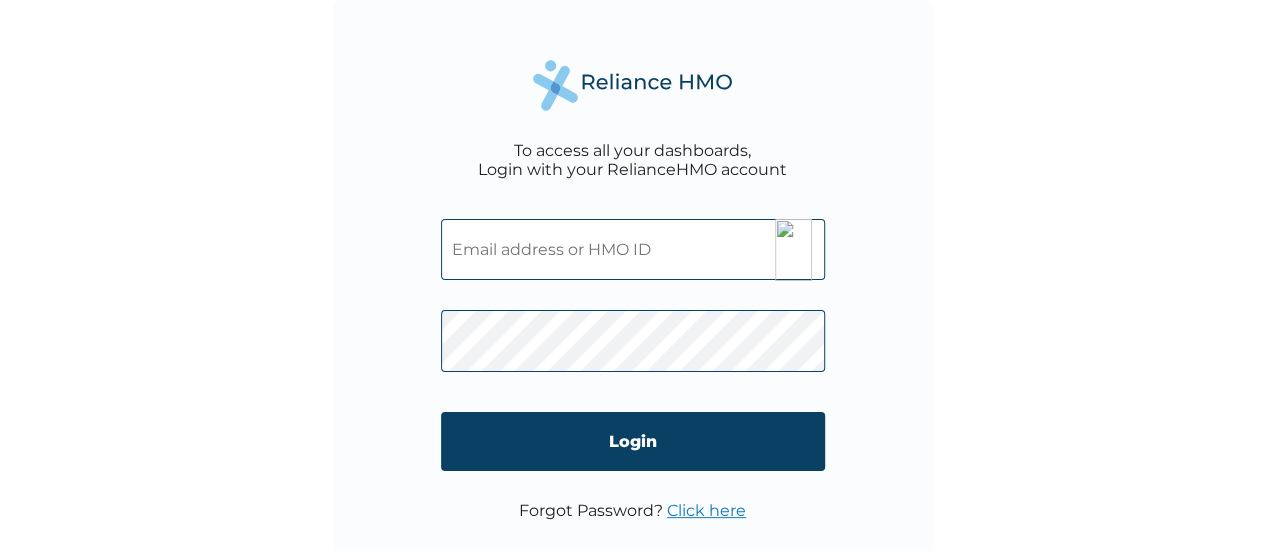 click at bounding box center (633, 249) 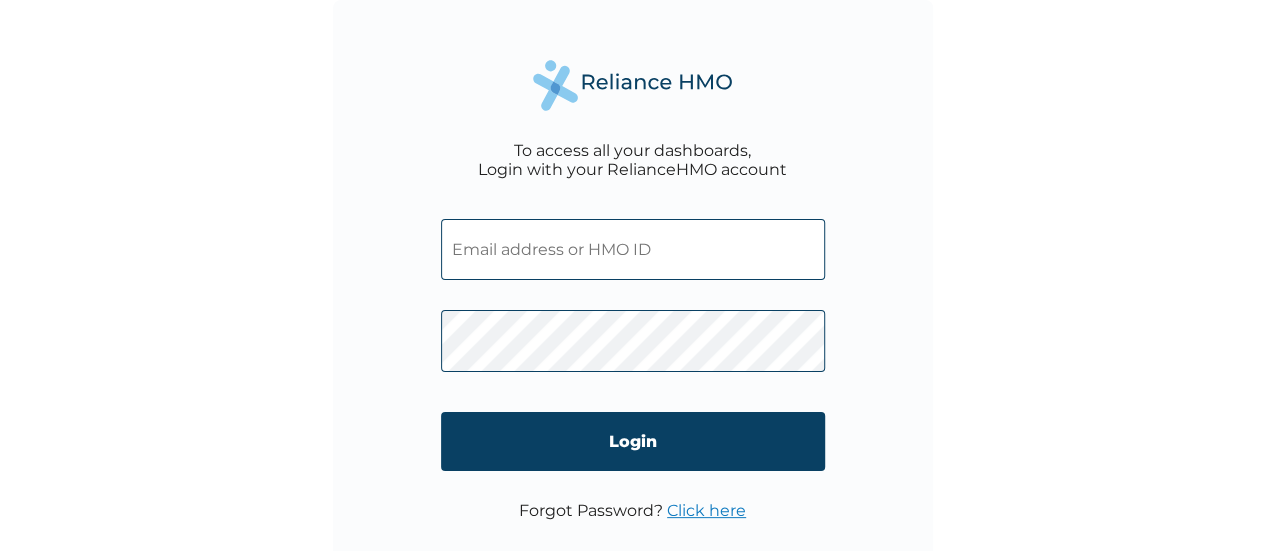 click on "To access all your dashboards, Login with your RelianceHMO account Login Forgot Password?   Click here" at bounding box center (633, 300) 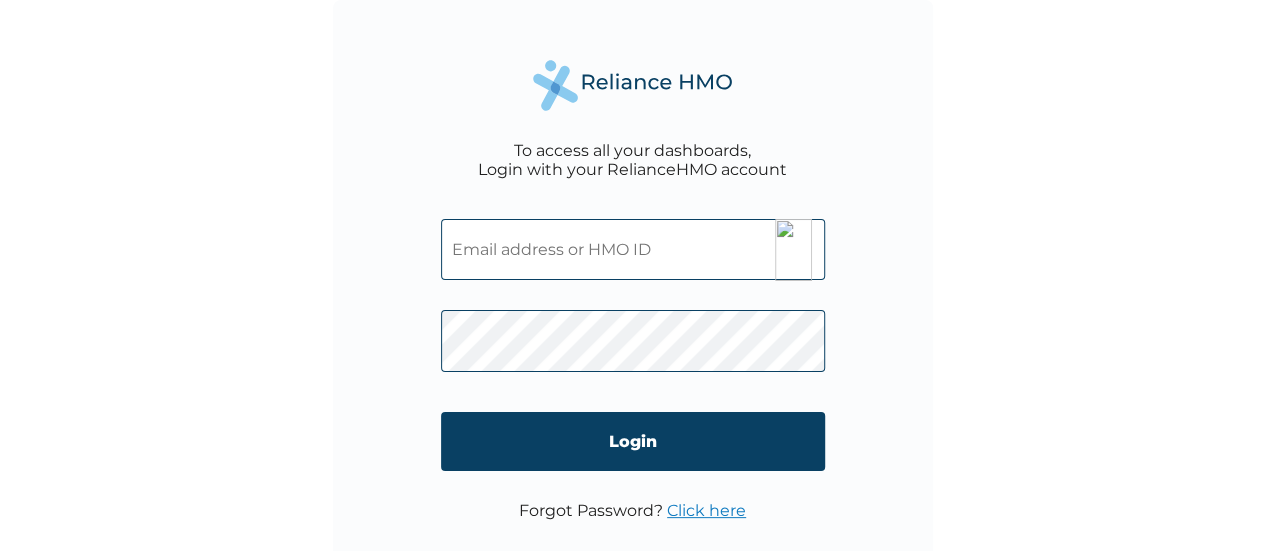 click at bounding box center [633, 249] 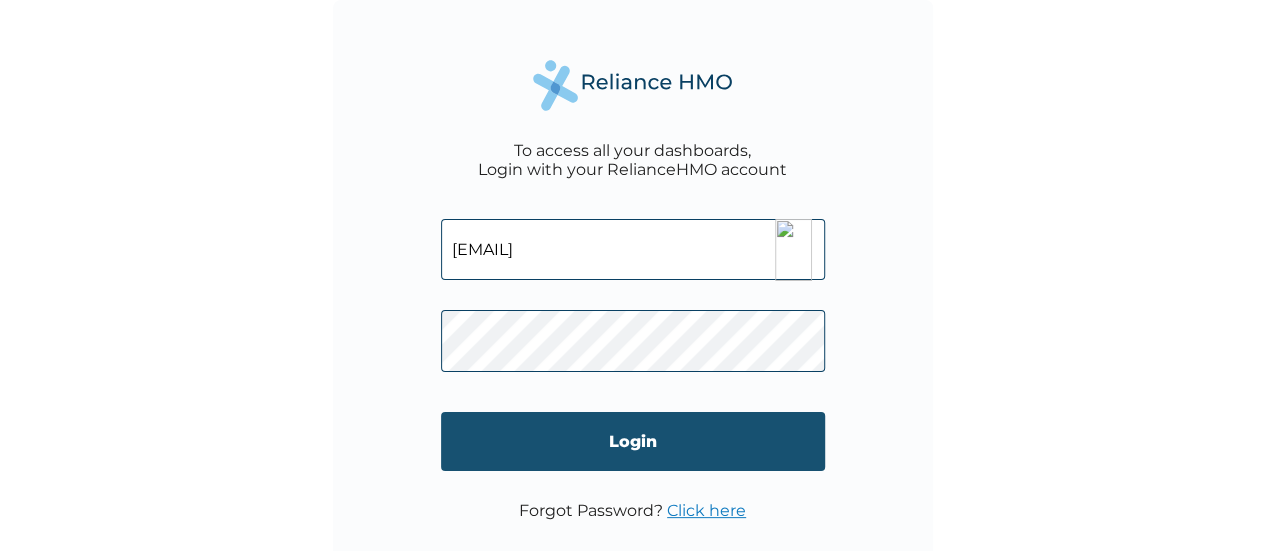 type on "[EMAIL]" 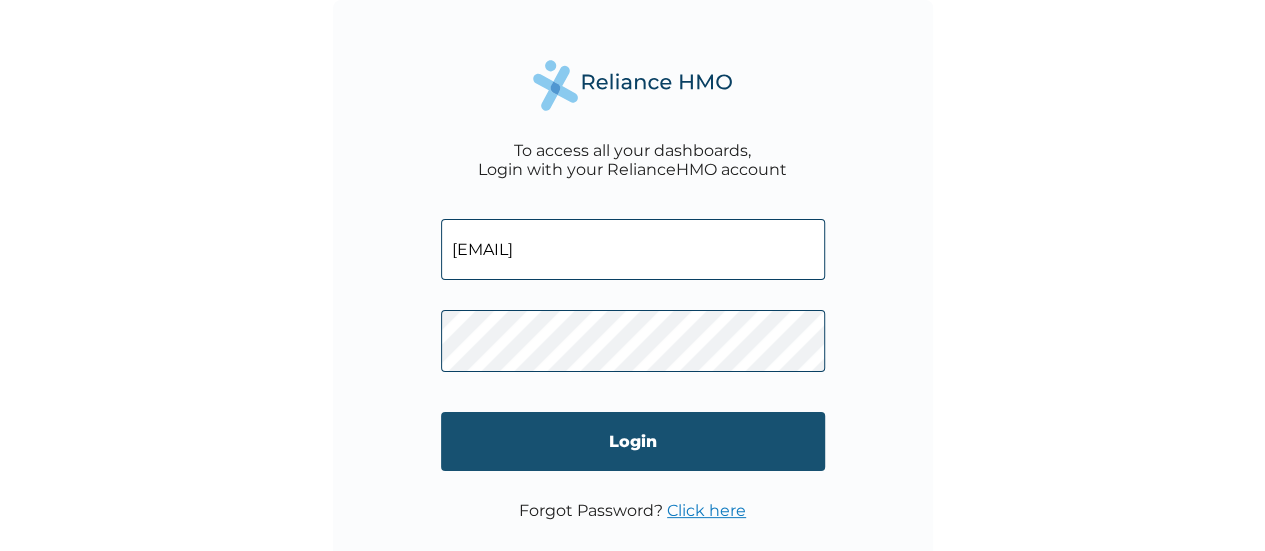 click on "Login" at bounding box center (633, 441) 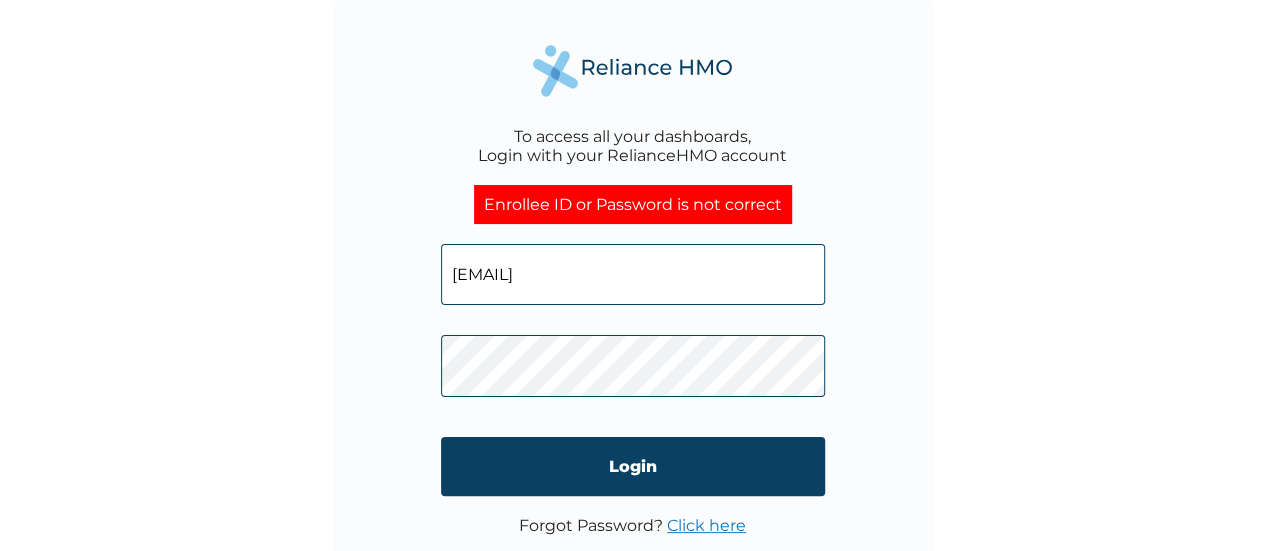 click on "Login" at bounding box center [633, 466] 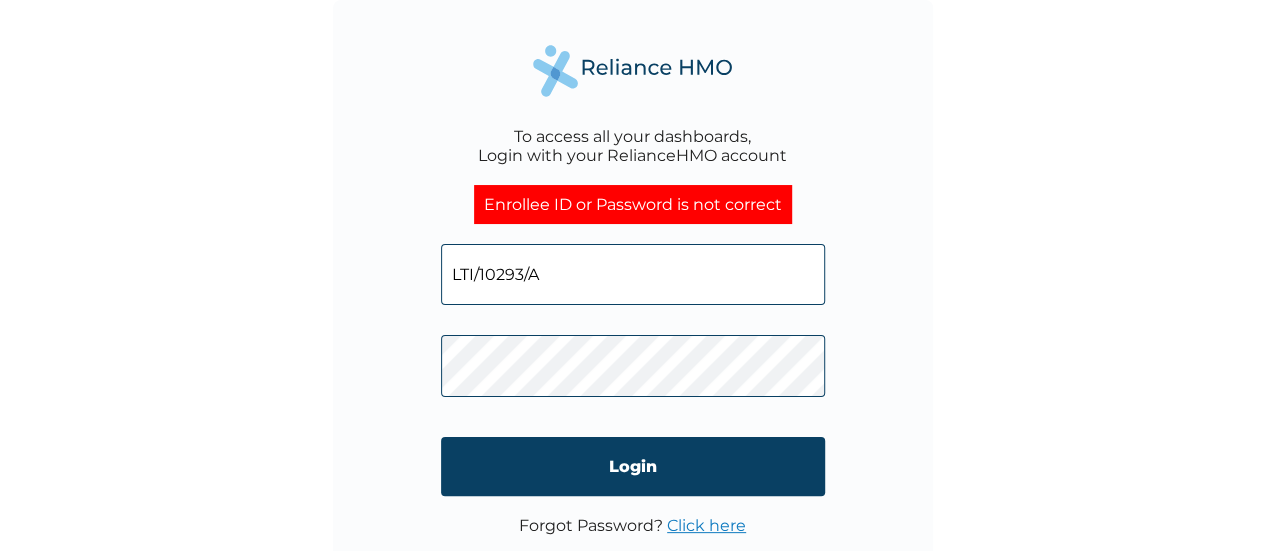 type on "LTI/10293/A" 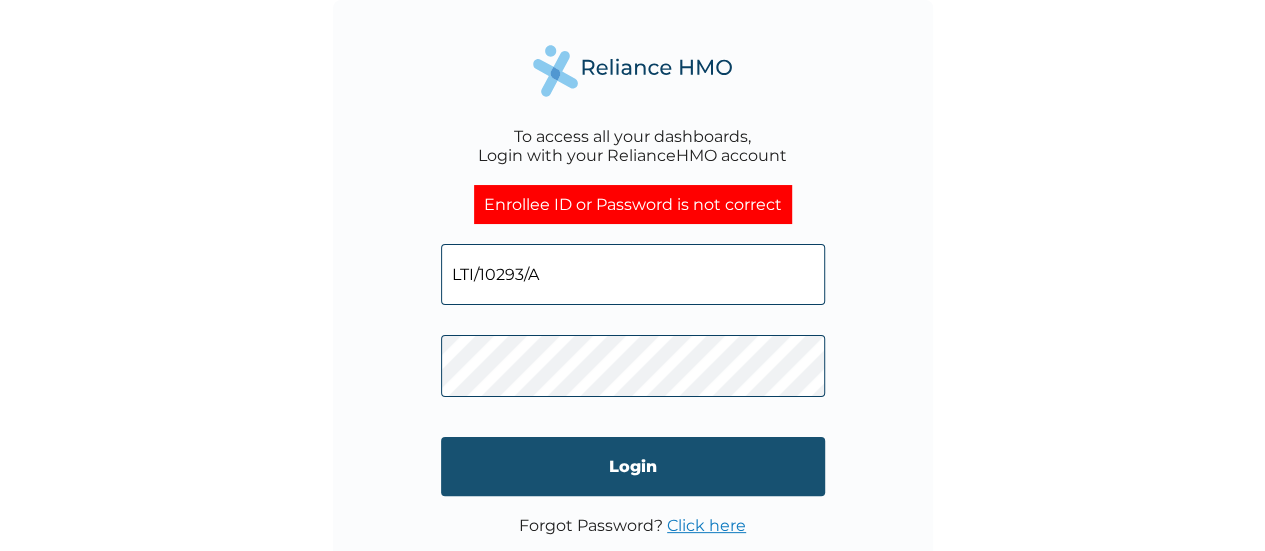 click on "Login" at bounding box center [633, 466] 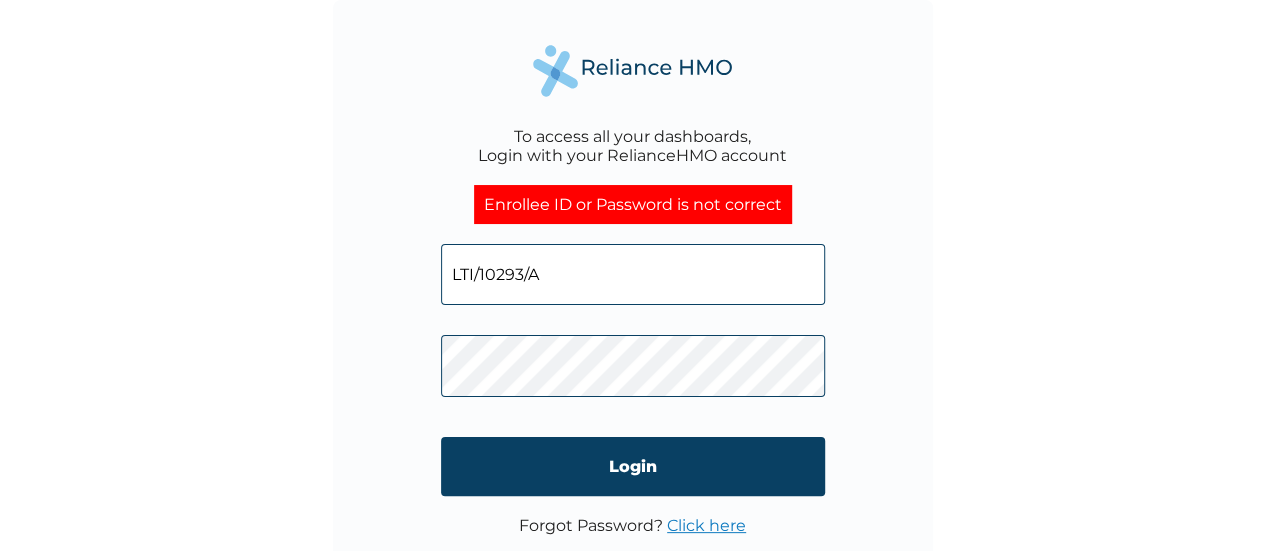 click at bounding box center [633, 361] 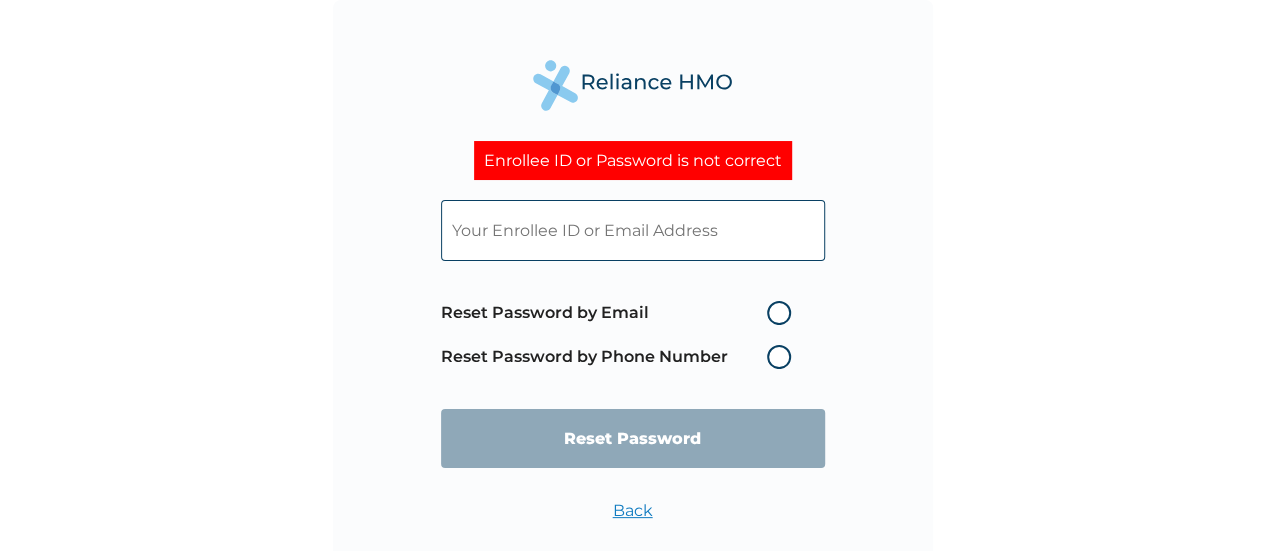 click at bounding box center (633, 230) 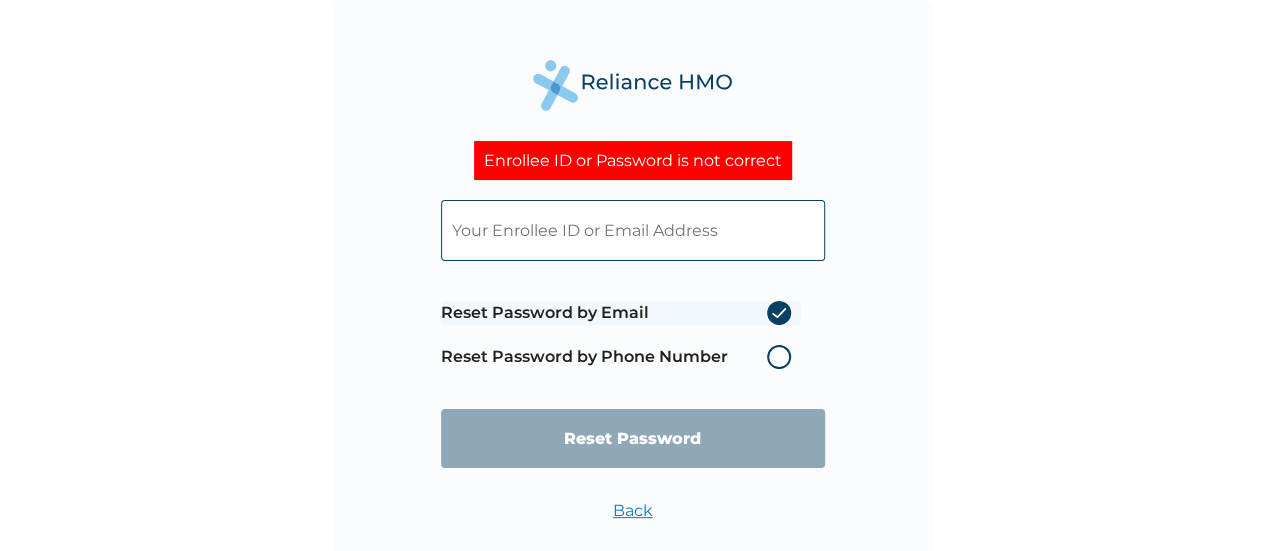 radio on "true" 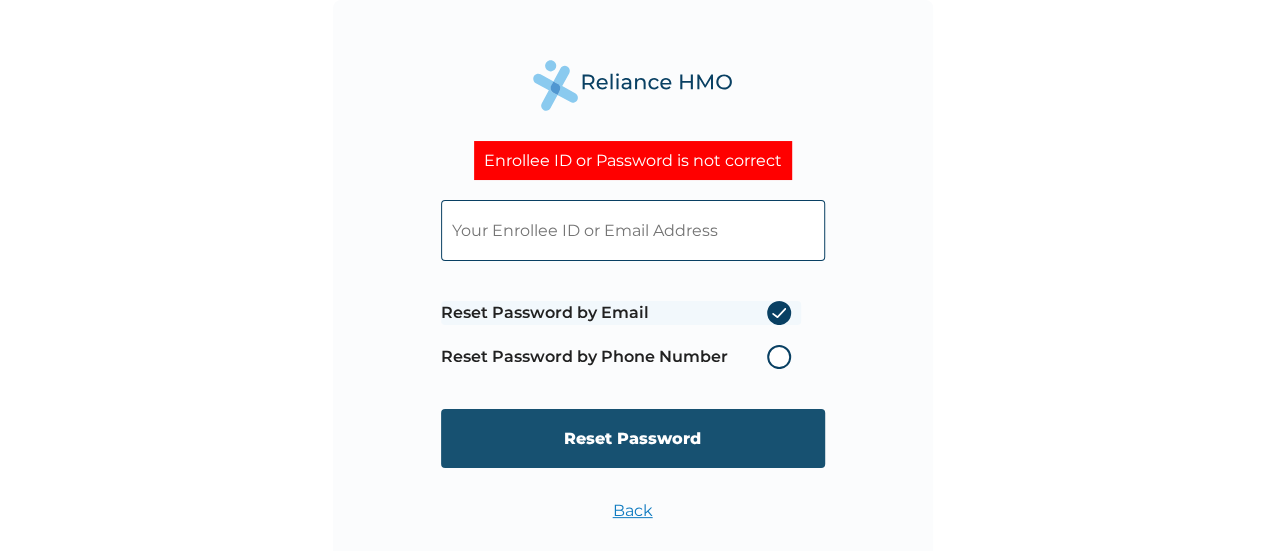 click on "Reset Password" at bounding box center (633, 438) 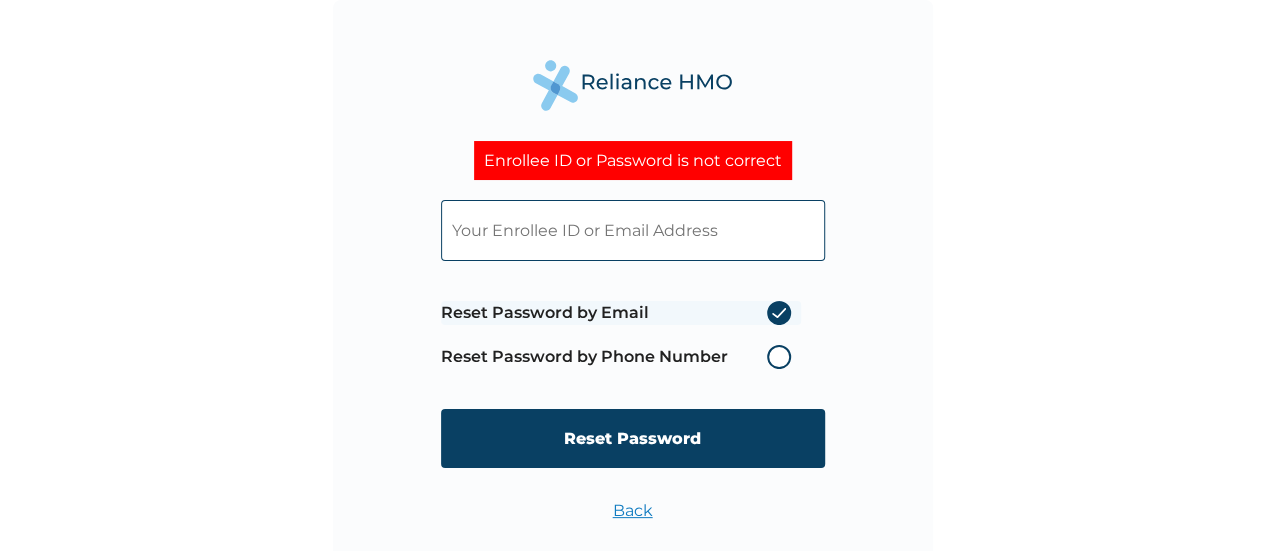 click at bounding box center (633, 230) 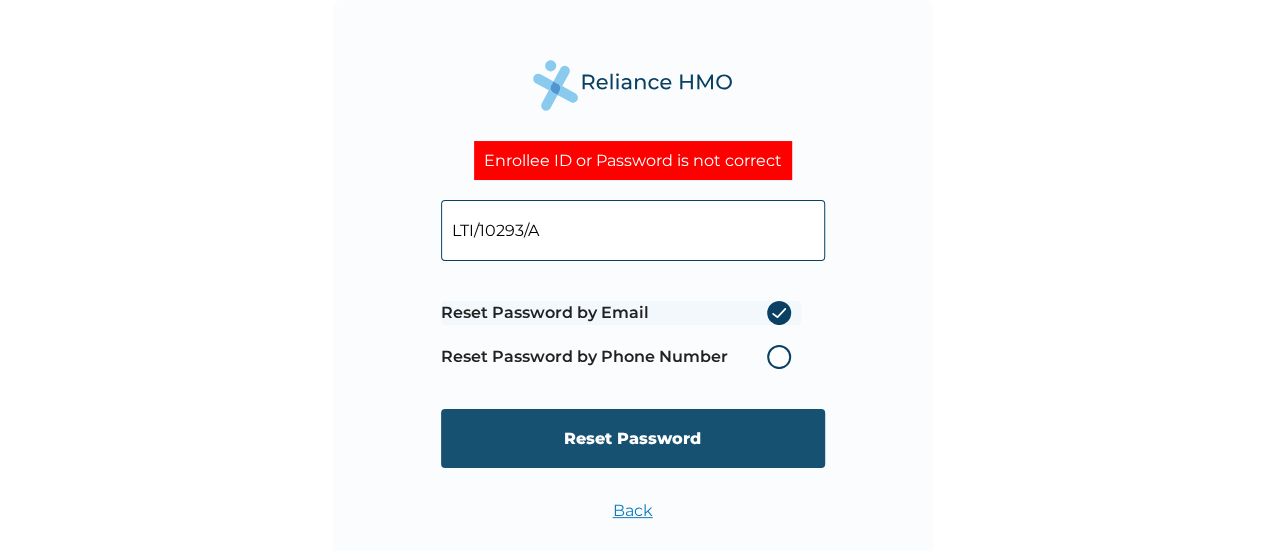 type on "LTI/10293/A" 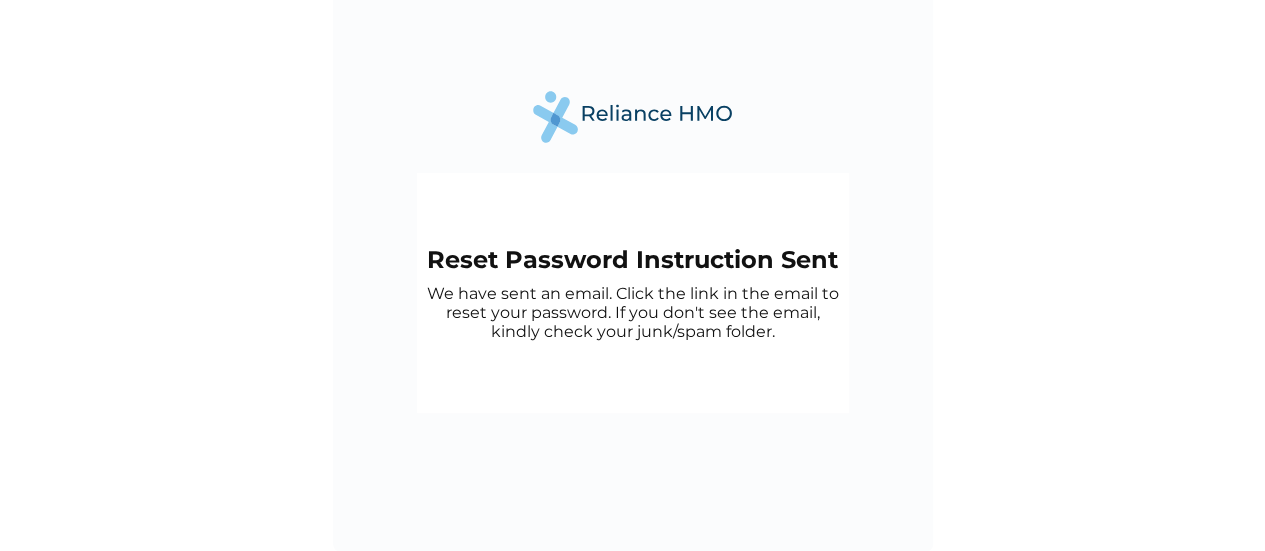 scroll, scrollTop: 0, scrollLeft: 0, axis: both 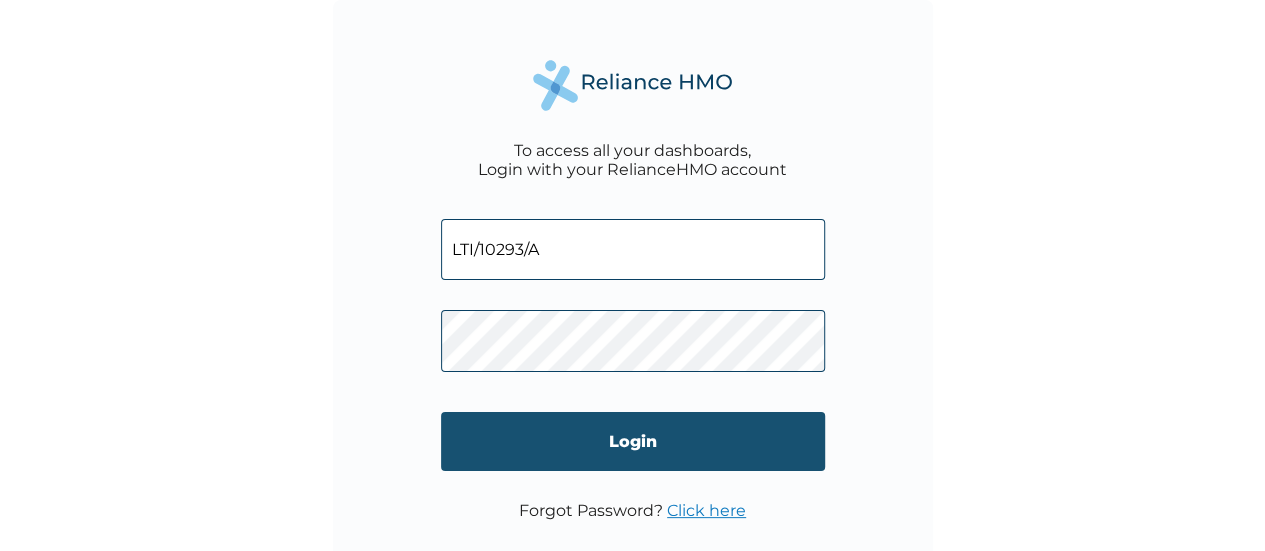 click on "Login" at bounding box center (633, 441) 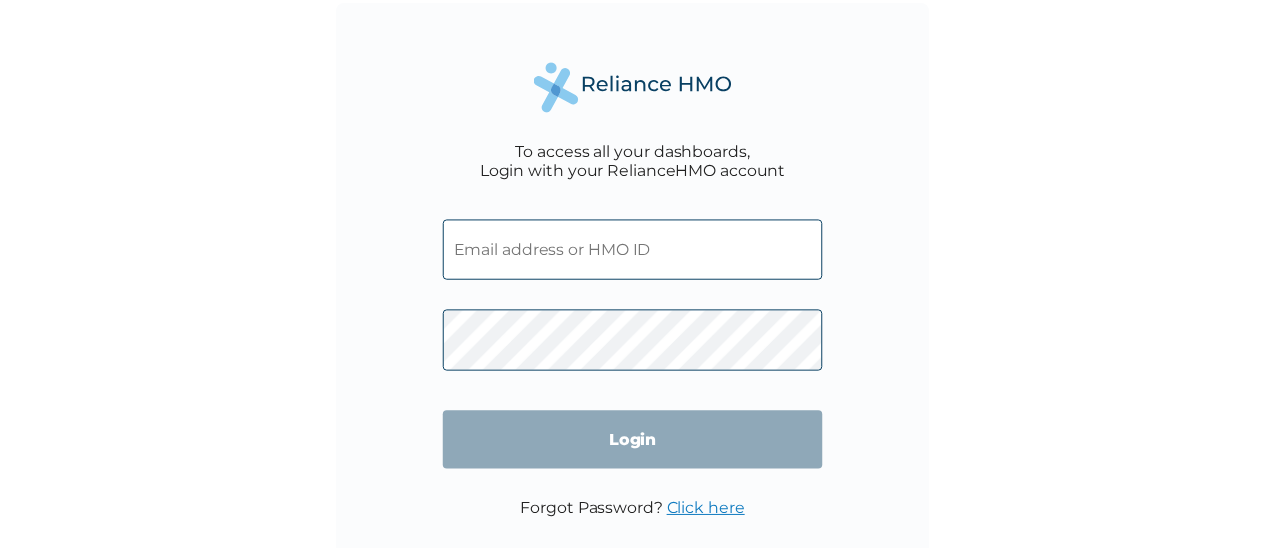 scroll, scrollTop: 0, scrollLeft: 0, axis: both 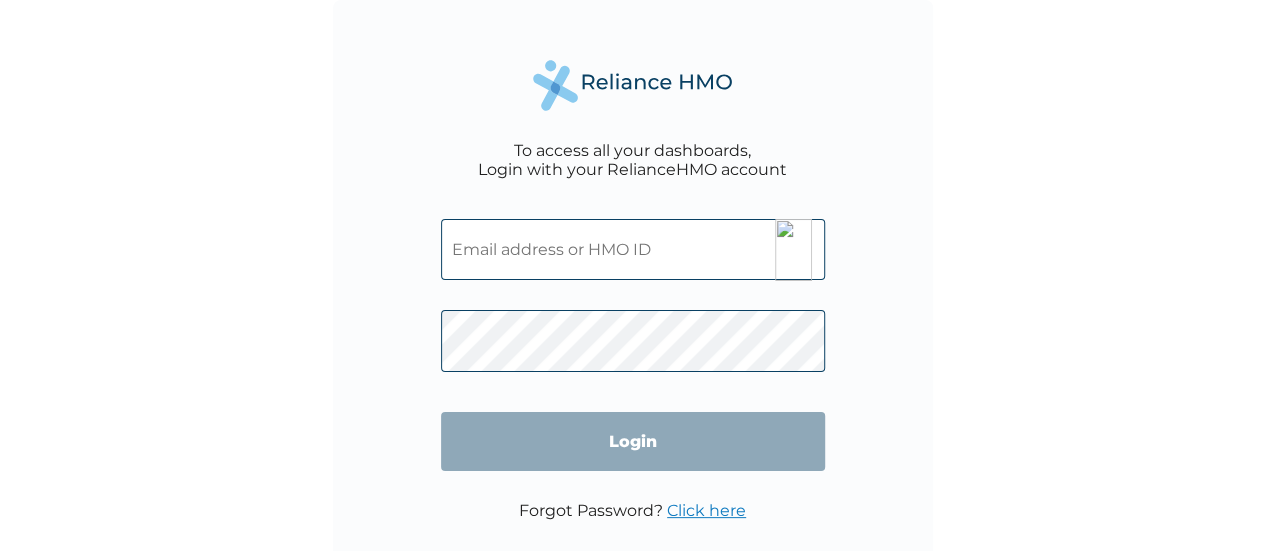 click at bounding box center (633, 249) 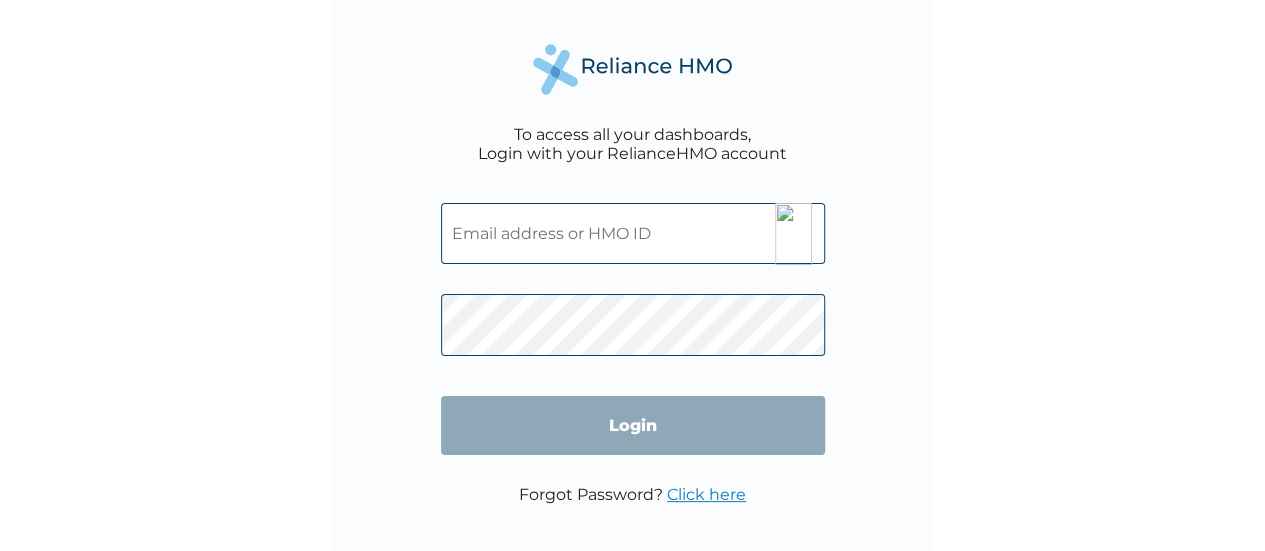 click at bounding box center [633, 233] 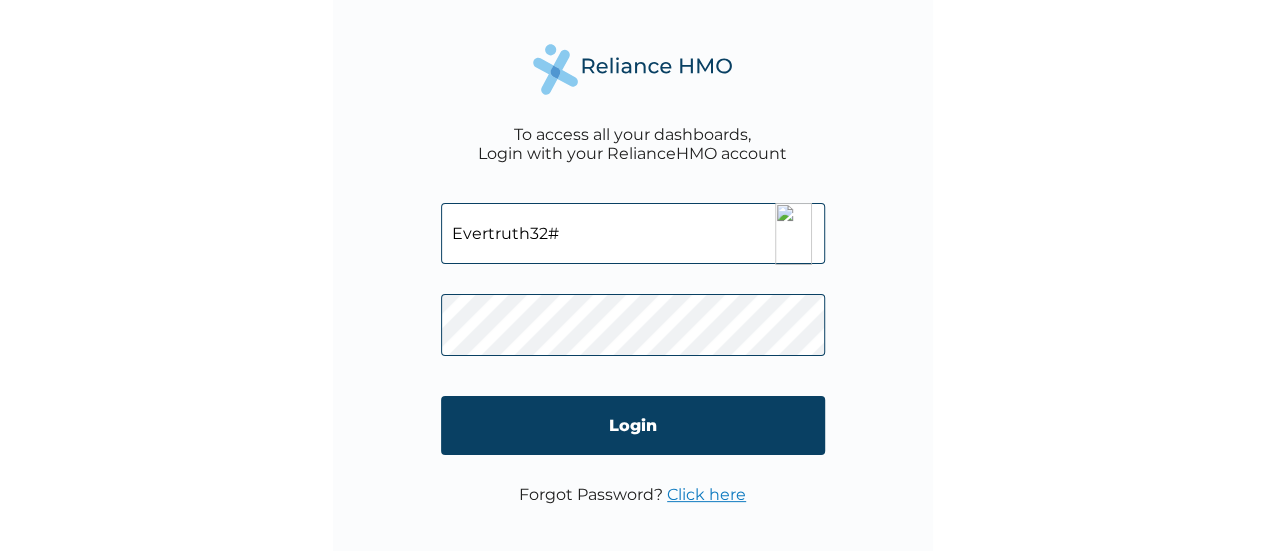 click on "Evertruth32#" at bounding box center (633, 233) 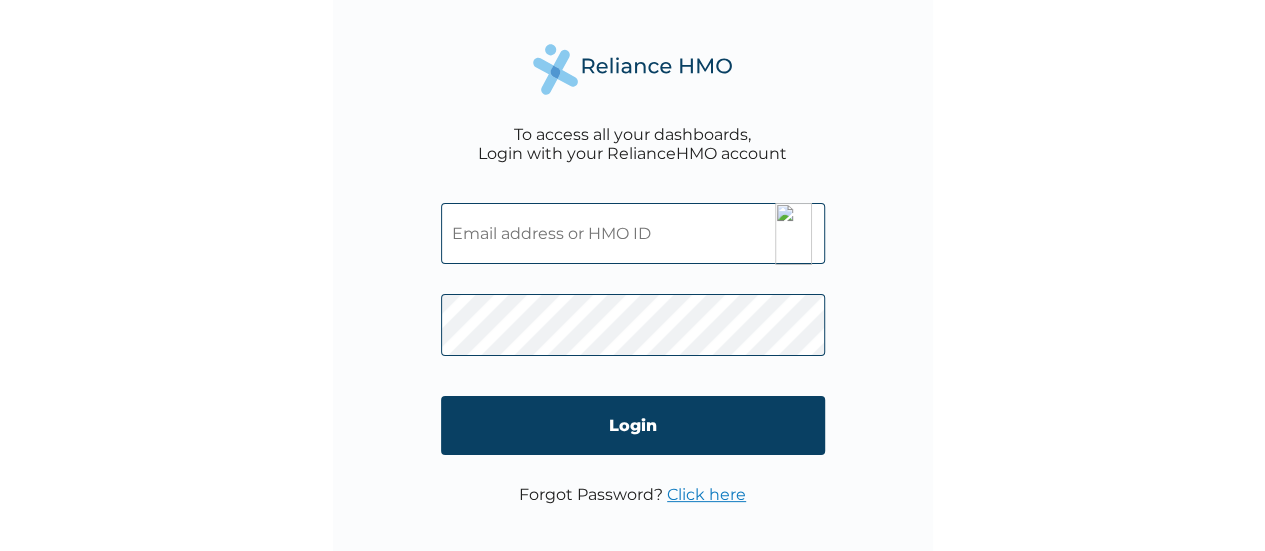 click at bounding box center (633, 233) 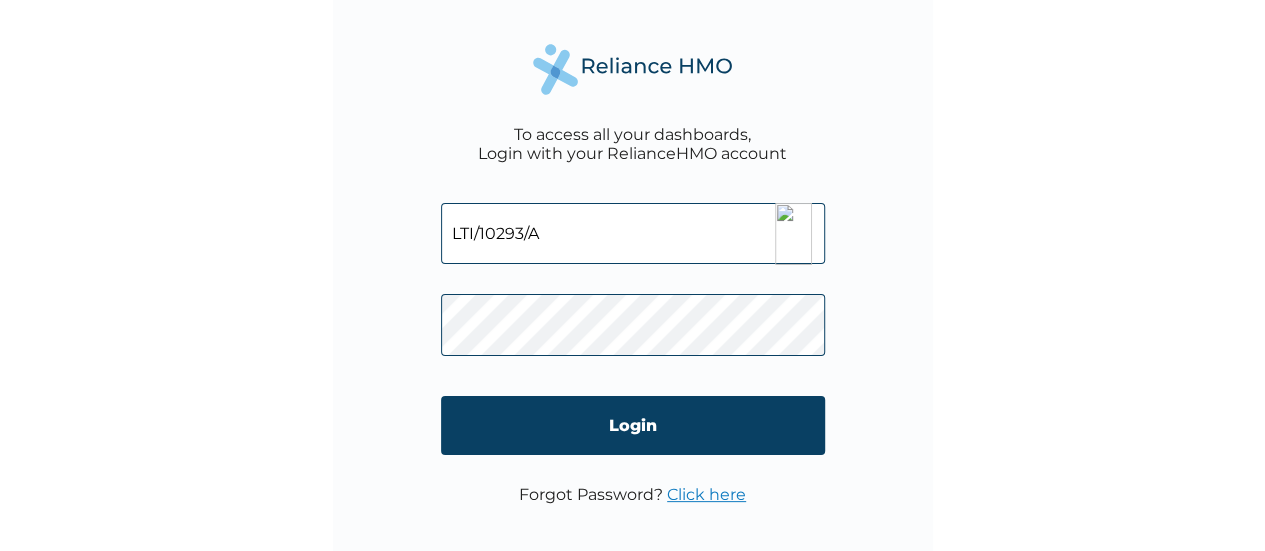 click on "LTI/10293/A" at bounding box center [633, 233] 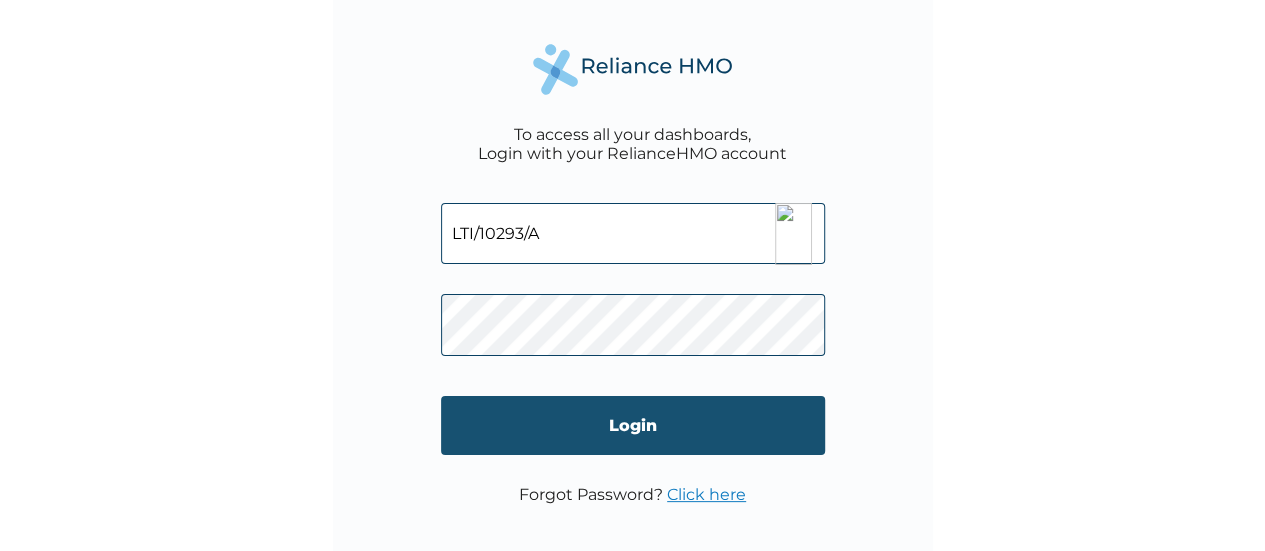 type on "LTI/10293/A" 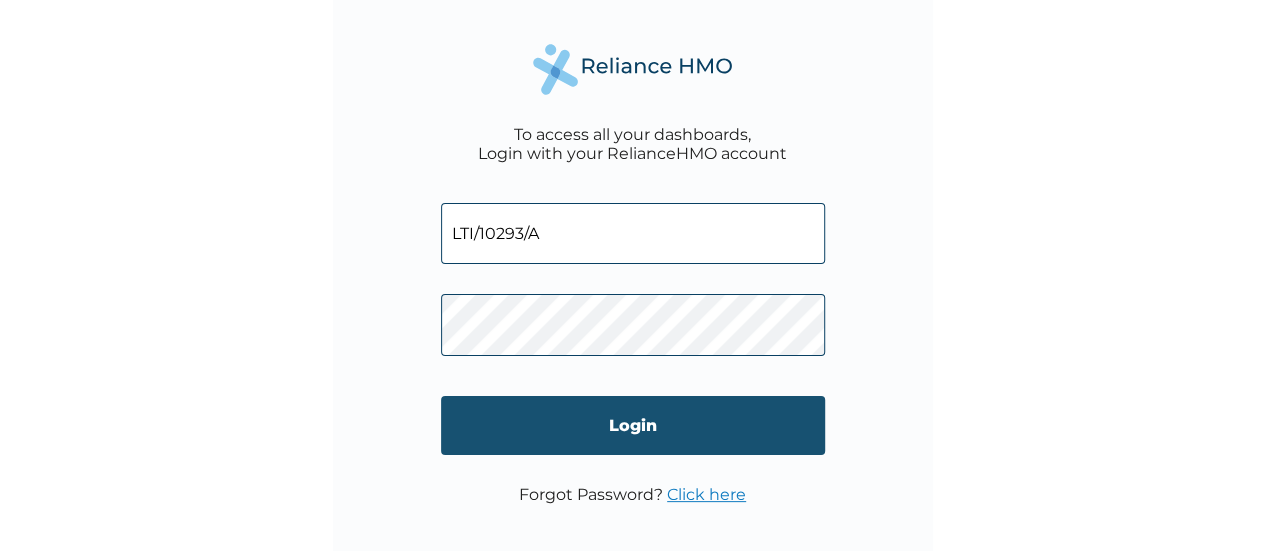 click on "Login" at bounding box center (633, 425) 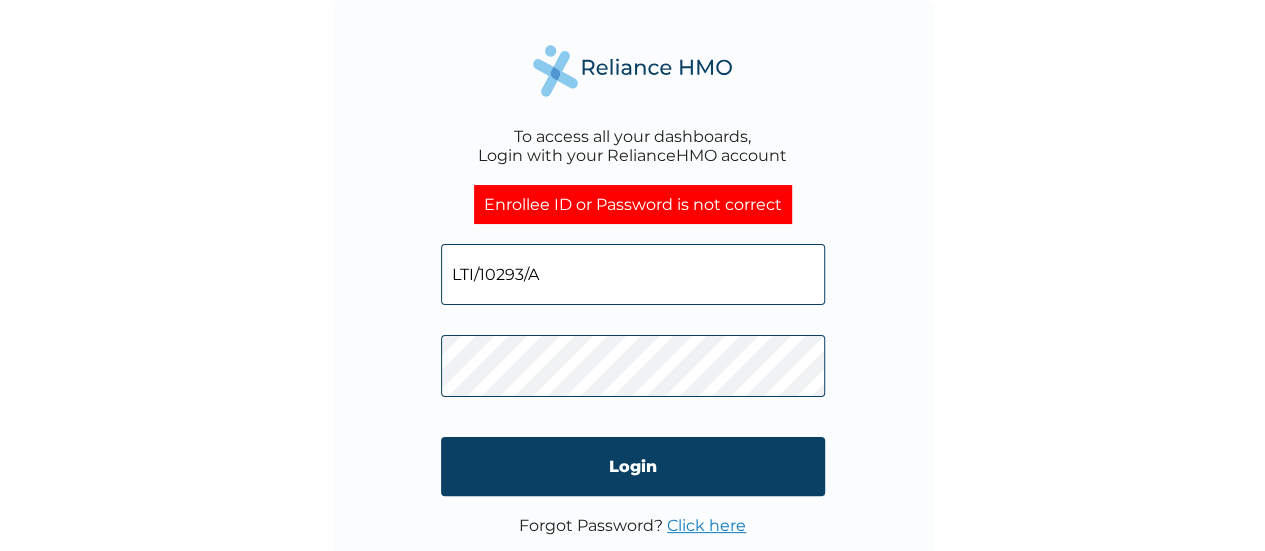scroll, scrollTop: 48, scrollLeft: 0, axis: vertical 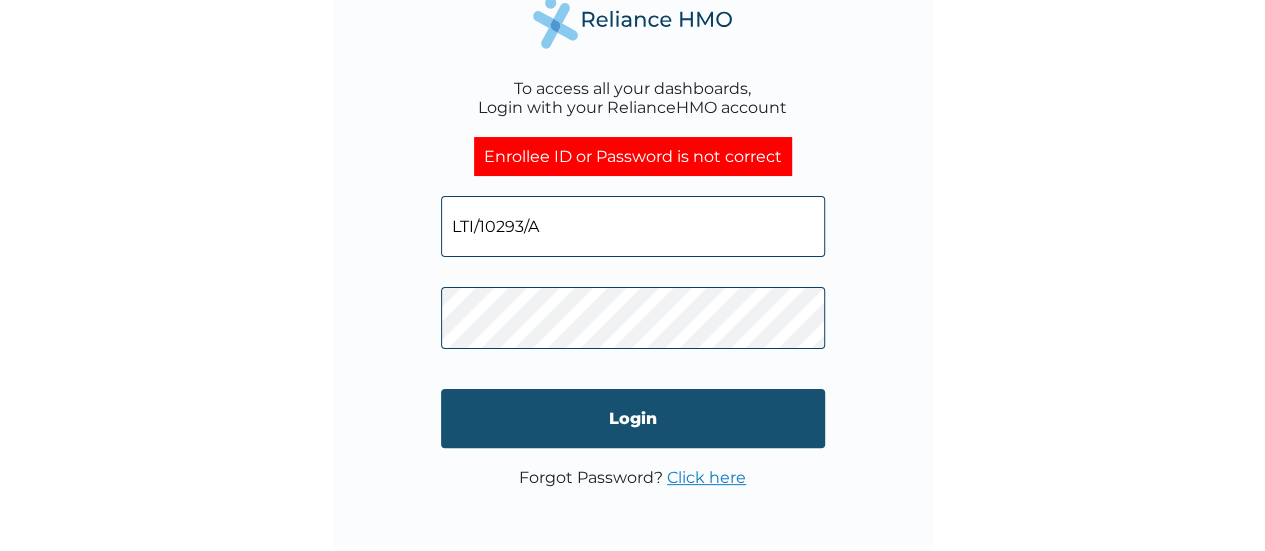 click on "Login" at bounding box center [633, 418] 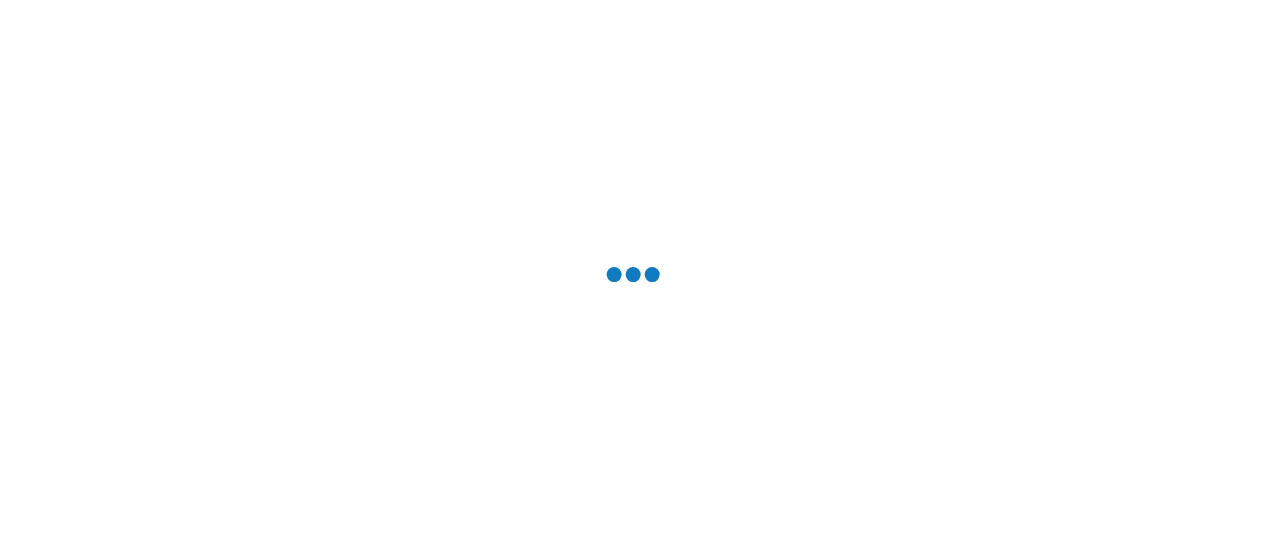 scroll, scrollTop: 0, scrollLeft: 0, axis: both 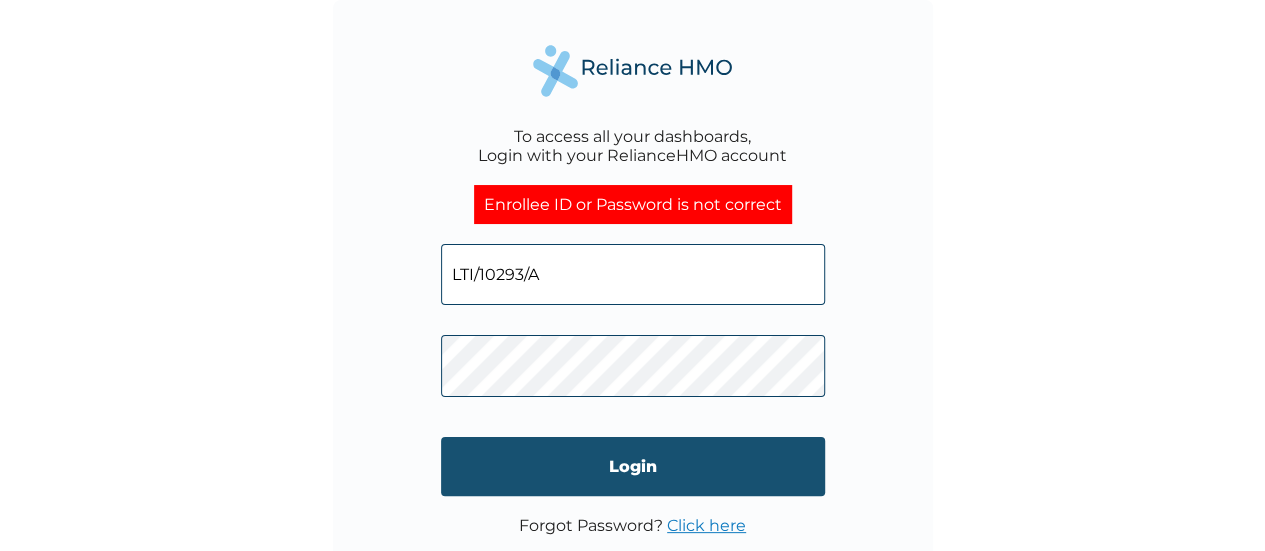 click on "Login" at bounding box center [633, 466] 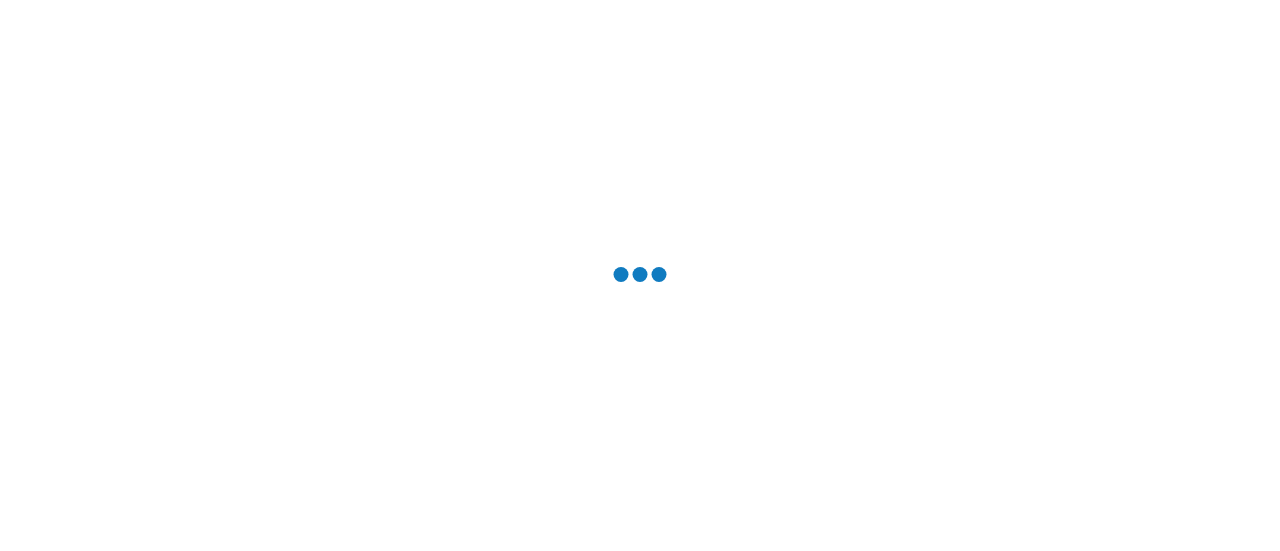 scroll, scrollTop: 0, scrollLeft: 0, axis: both 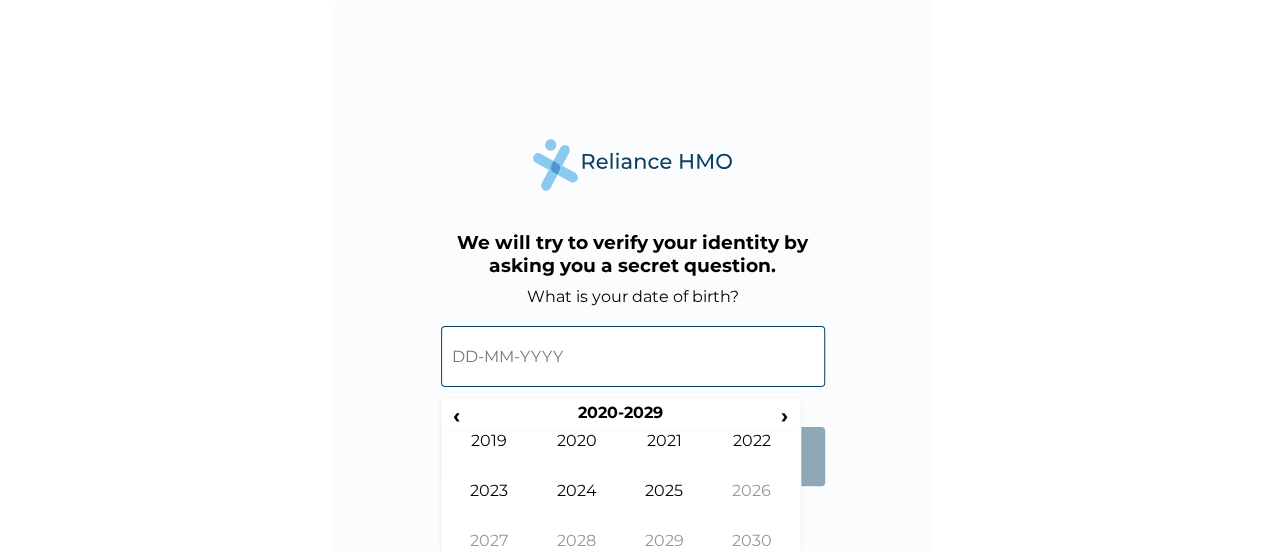 click at bounding box center (633, 356) 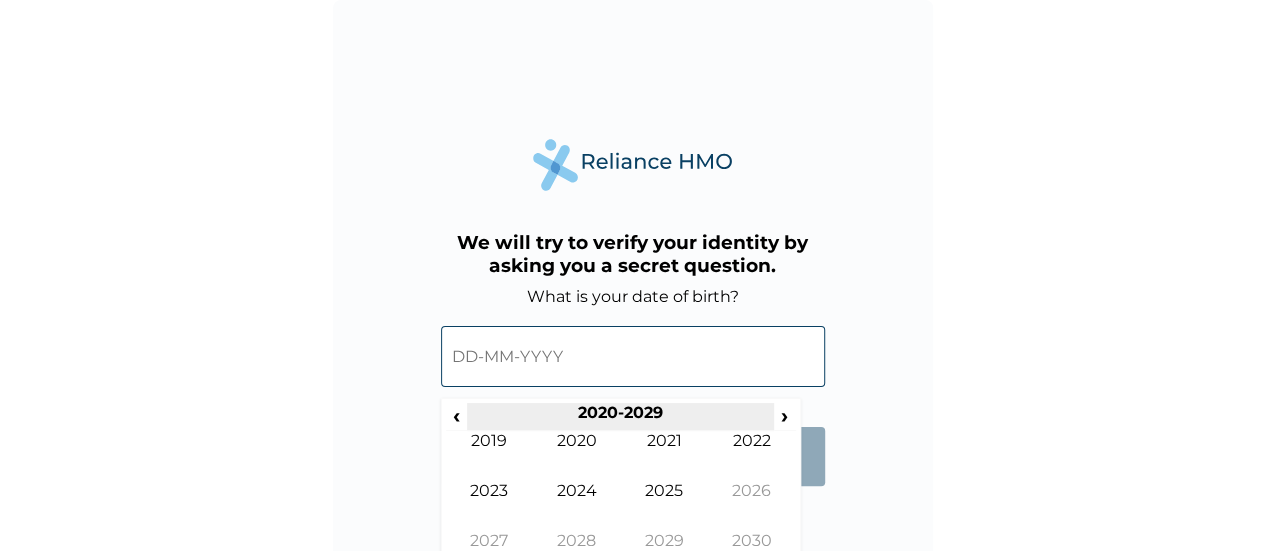 click on "2020-2029" at bounding box center (620, 417) 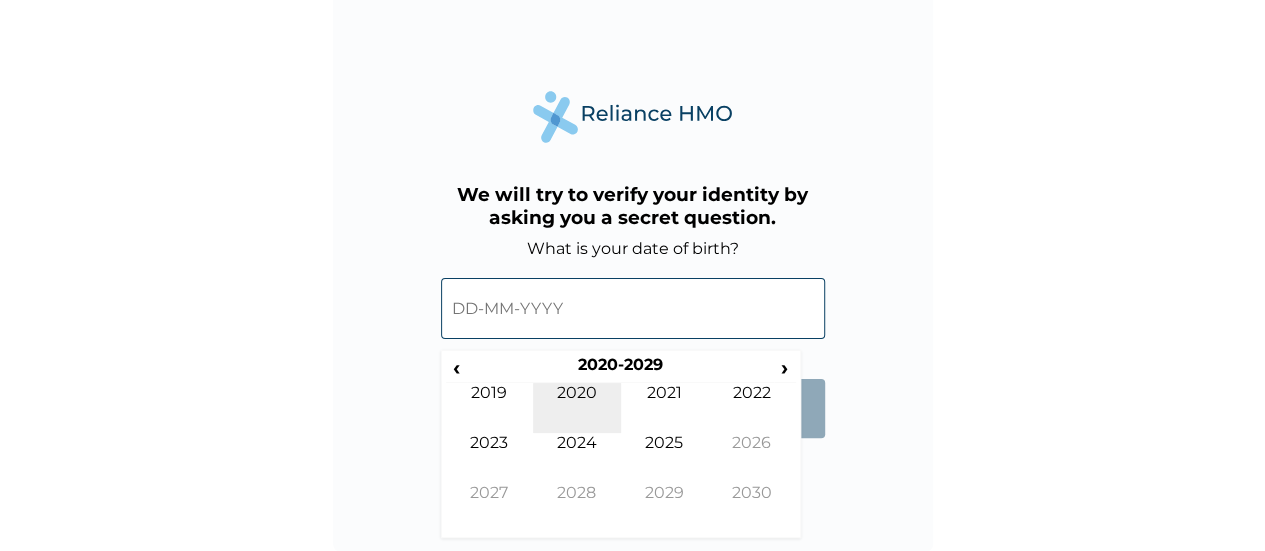scroll, scrollTop: 0, scrollLeft: 0, axis: both 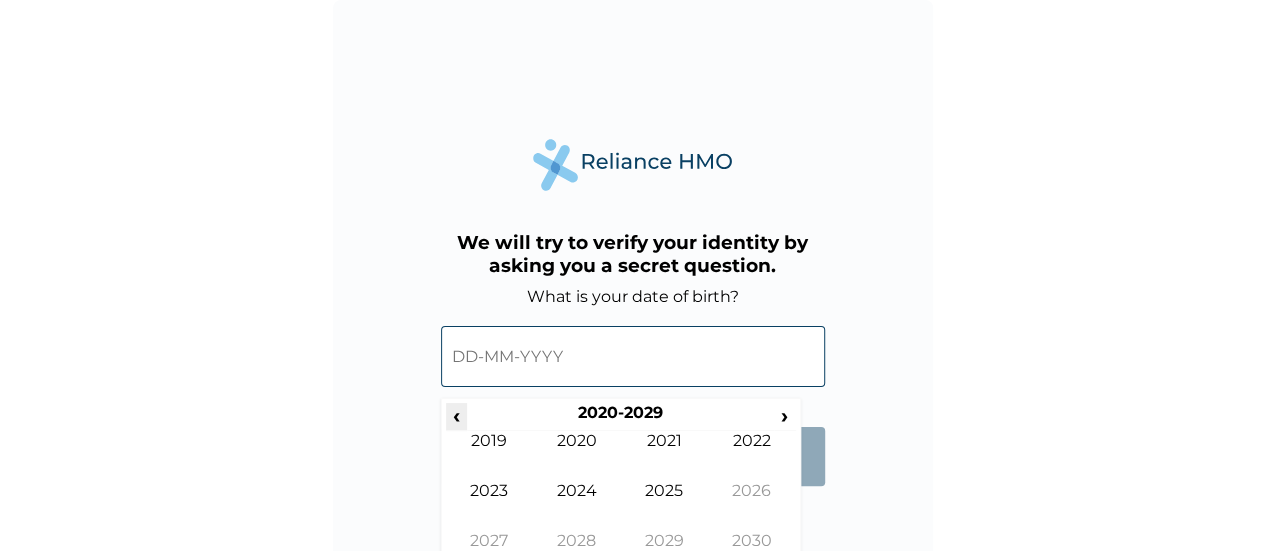 click on "‹" at bounding box center (456, 415) 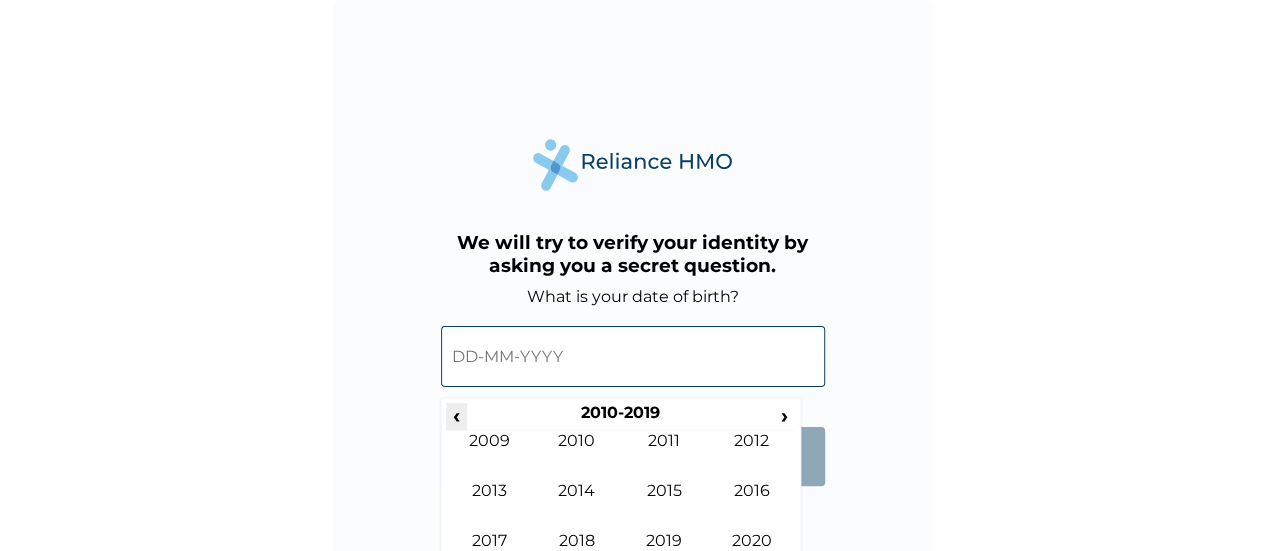 click on "‹" at bounding box center [456, 415] 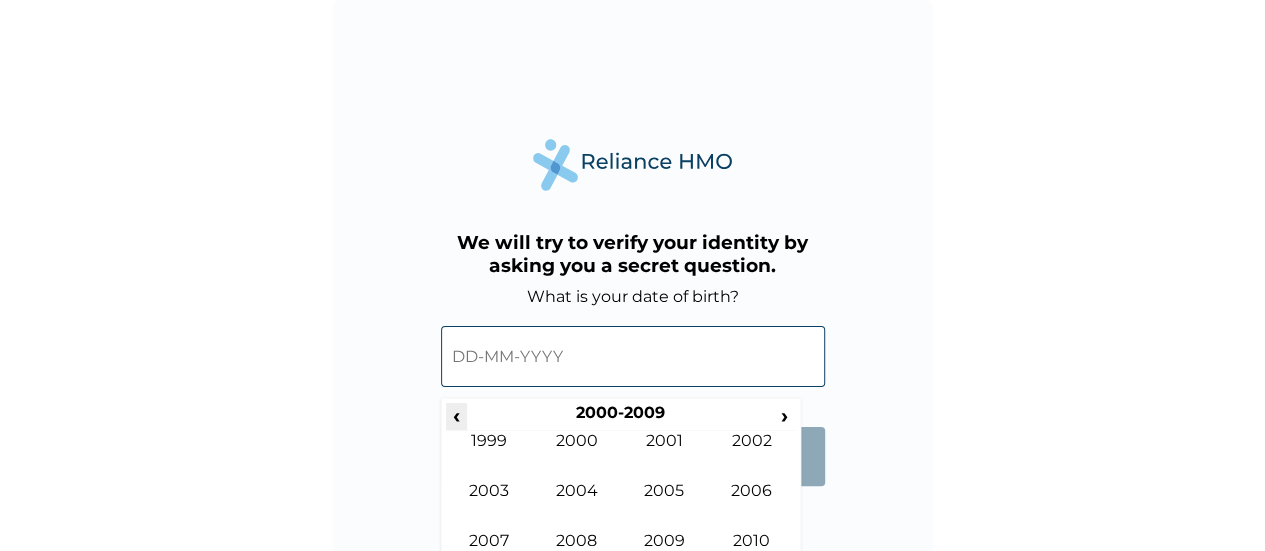 click on "‹" at bounding box center (456, 415) 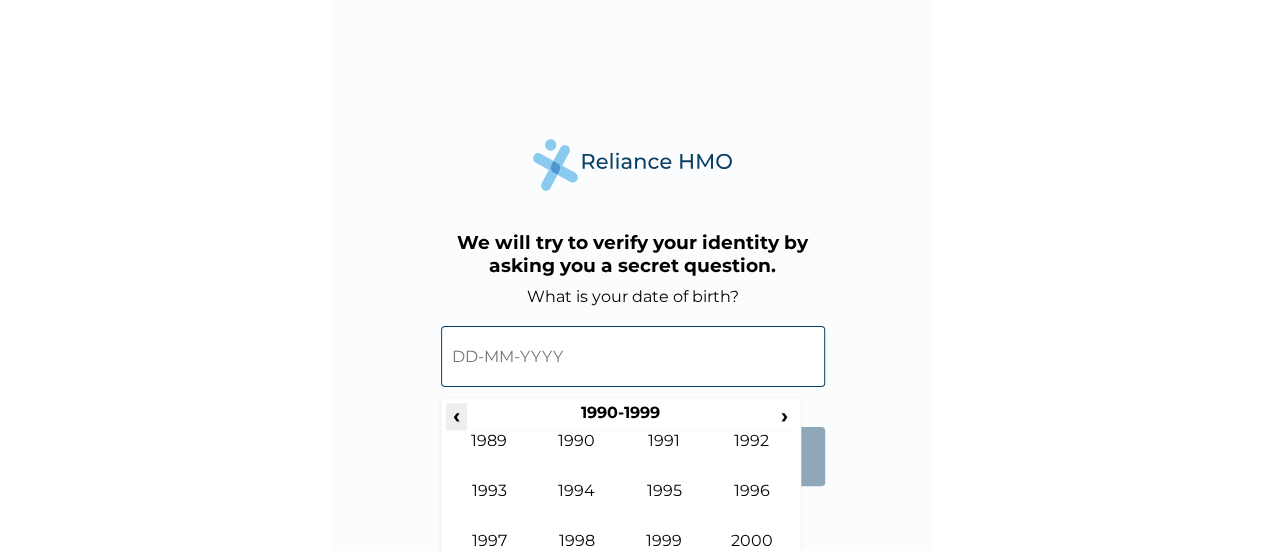 click on "‹" at bounding box center (456, 415) 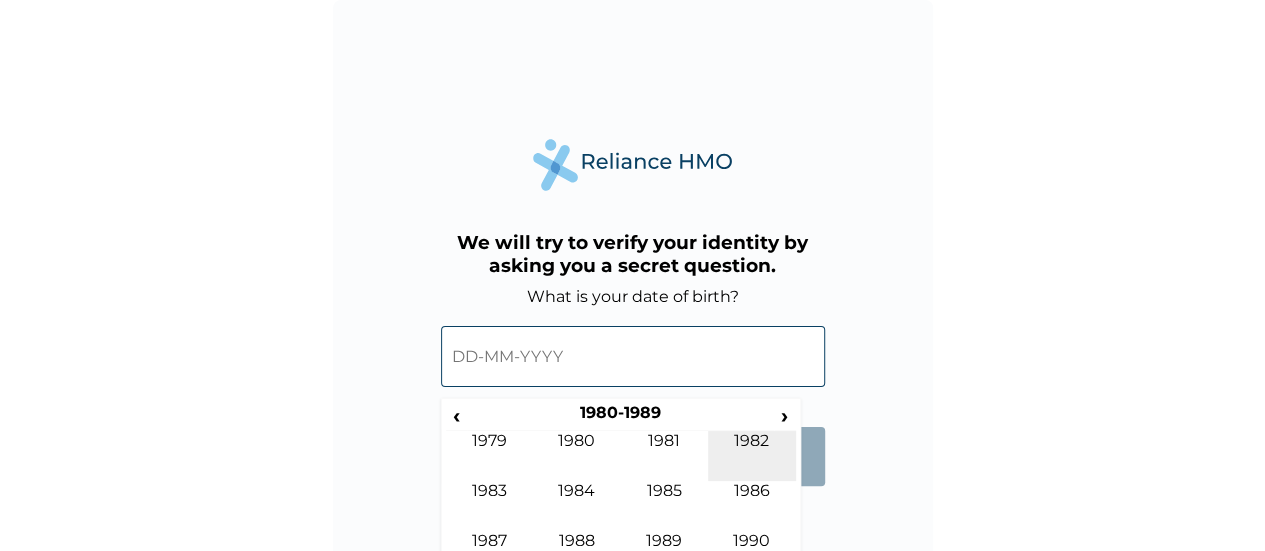 scroll, scrollTop: 48, scrollLeft: 0, axis: vertical 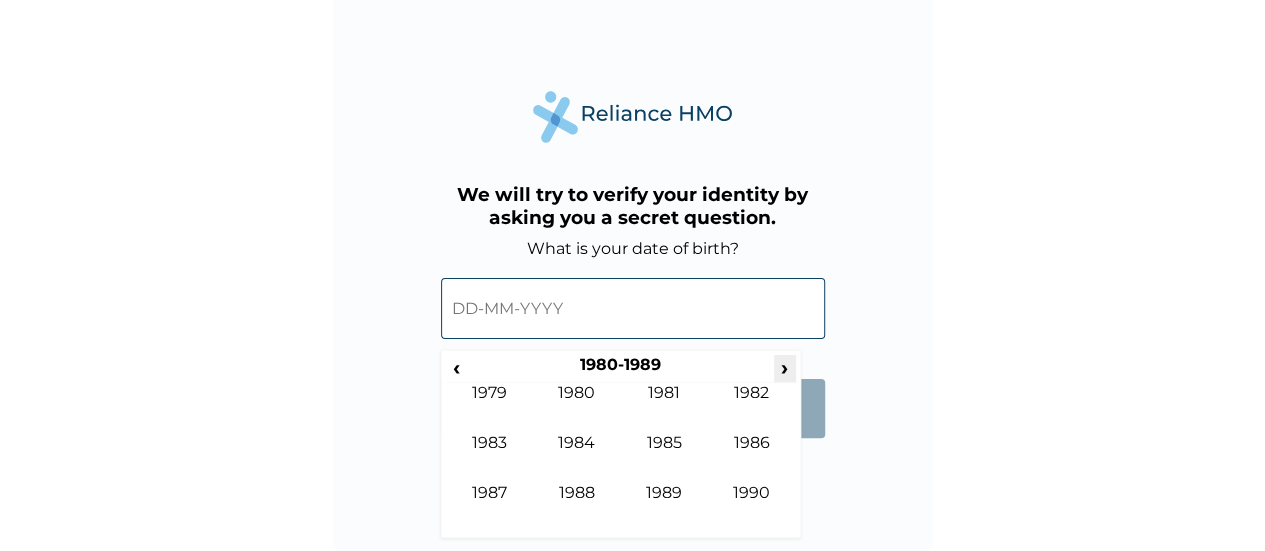 click on "›" at bounding box center (785, 367) 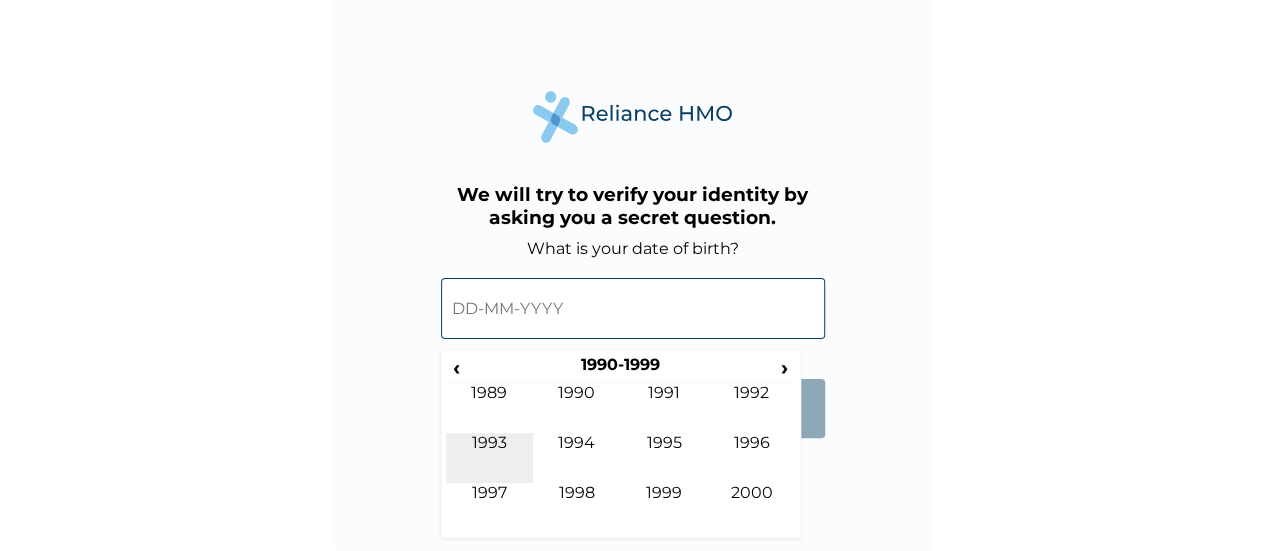 click on "1993" at bounding box center [490, 458] 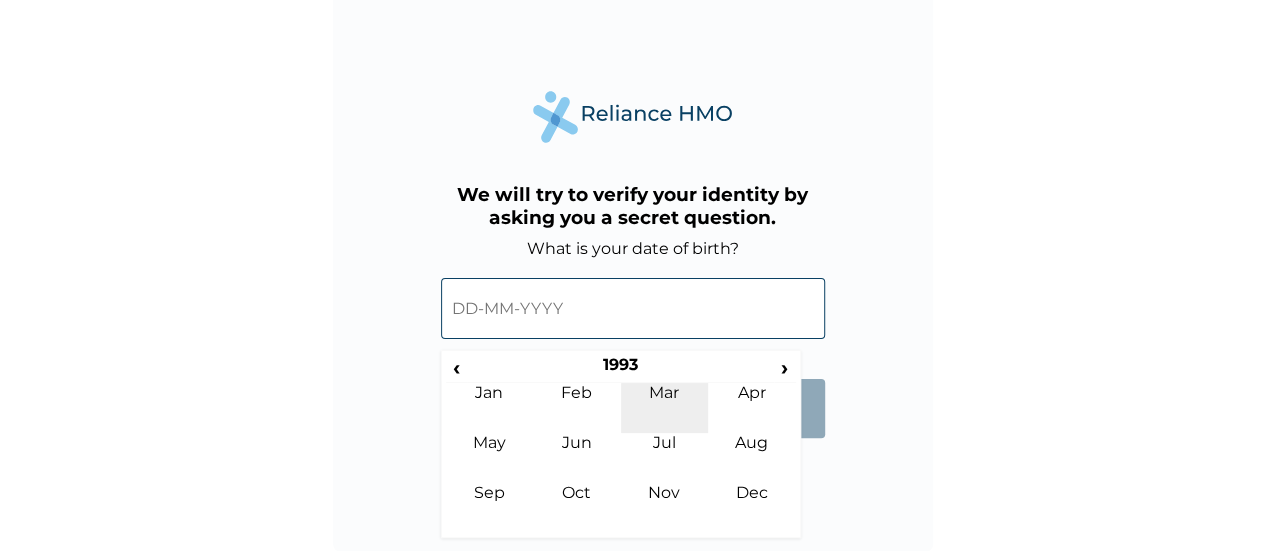 click on "Mar" at bounding box center [665, 408] 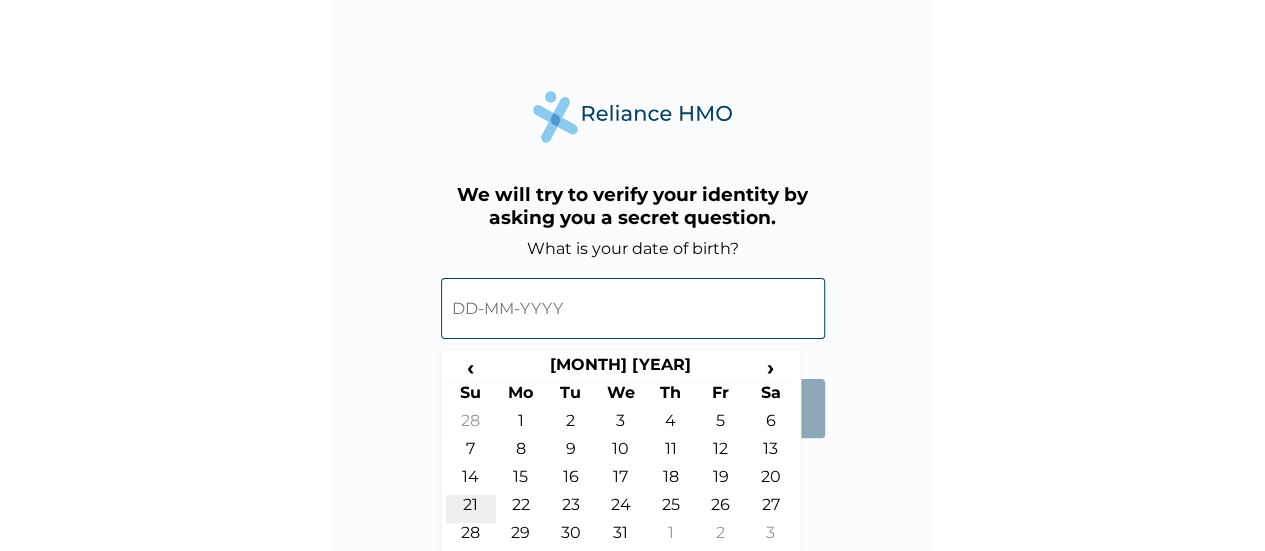 click on "21" at bounding box center [471, 509] 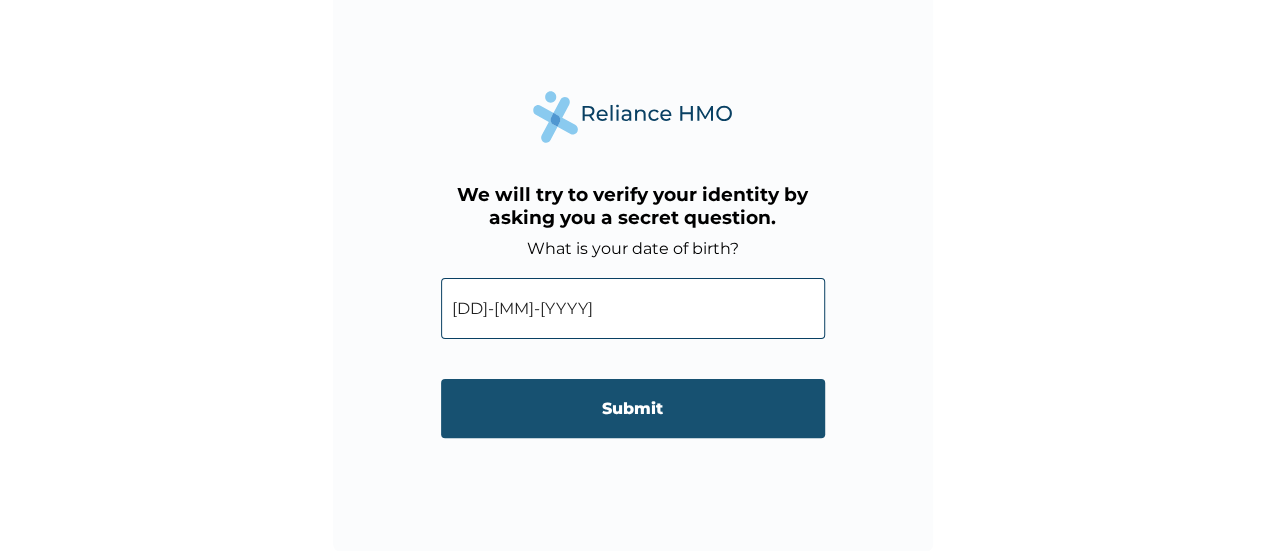 click on "Submit" at bounding box center [633, 408] 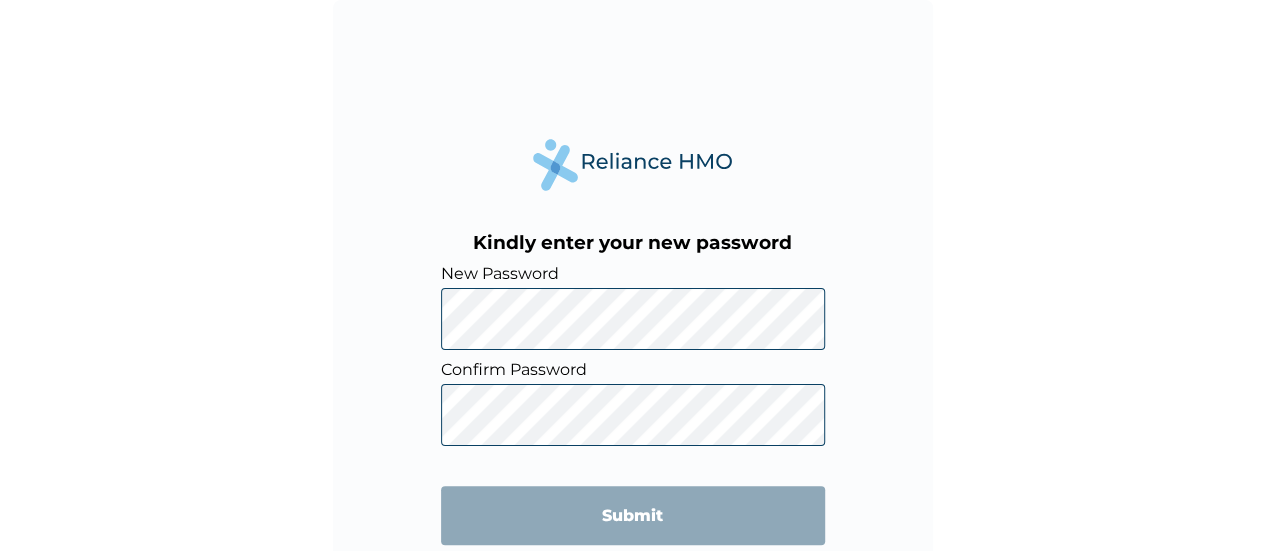 click on "New Password Confirm Password Submit" at bounding box center (633, 414) 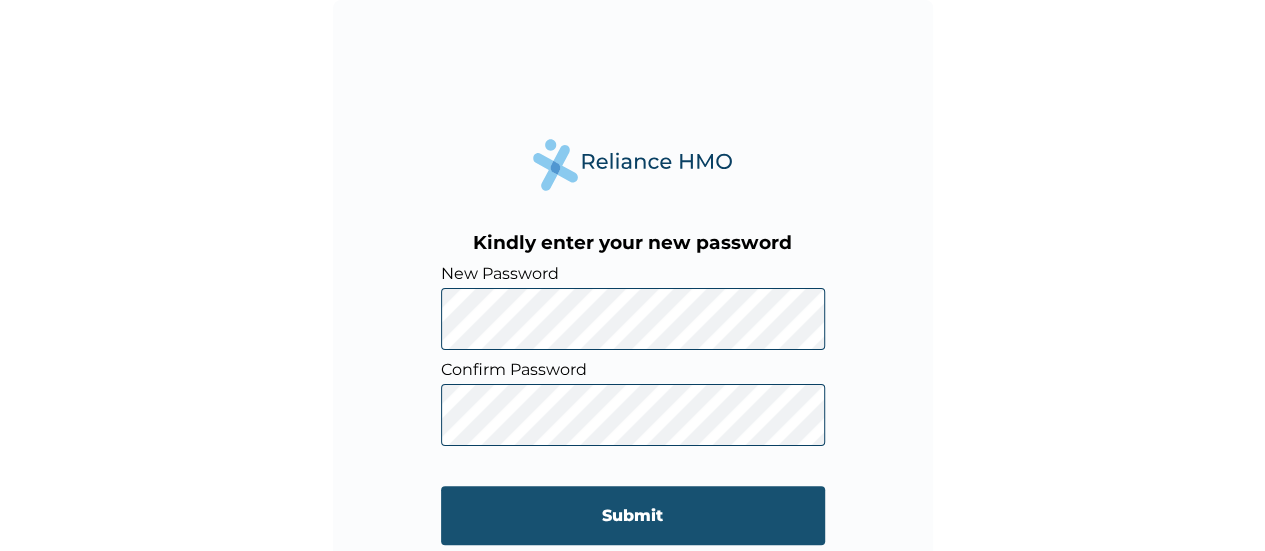 click on "Submit" at bounding box center (633, 515) 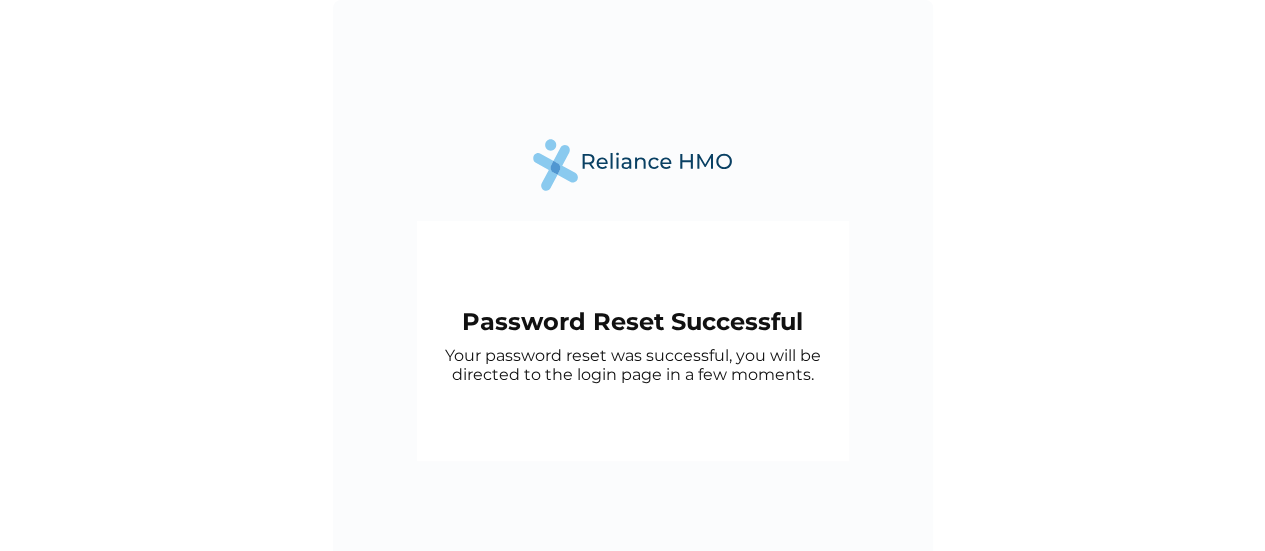 scroll, scrollTop: 48, scrollLeft: 0, axis: vertical 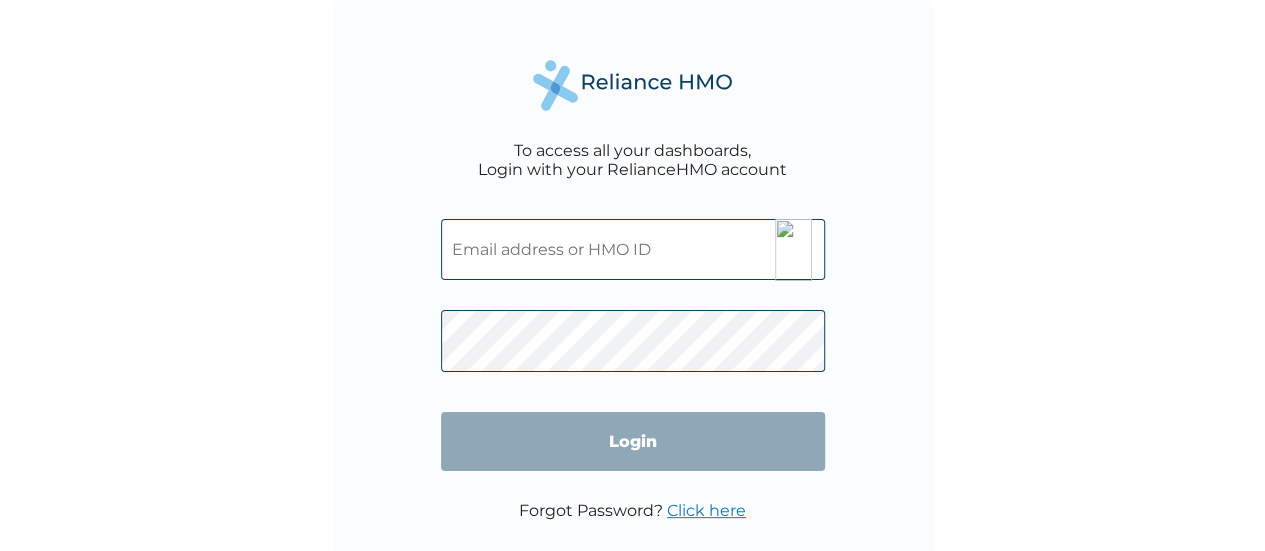 click at bounding box center [633, 249] 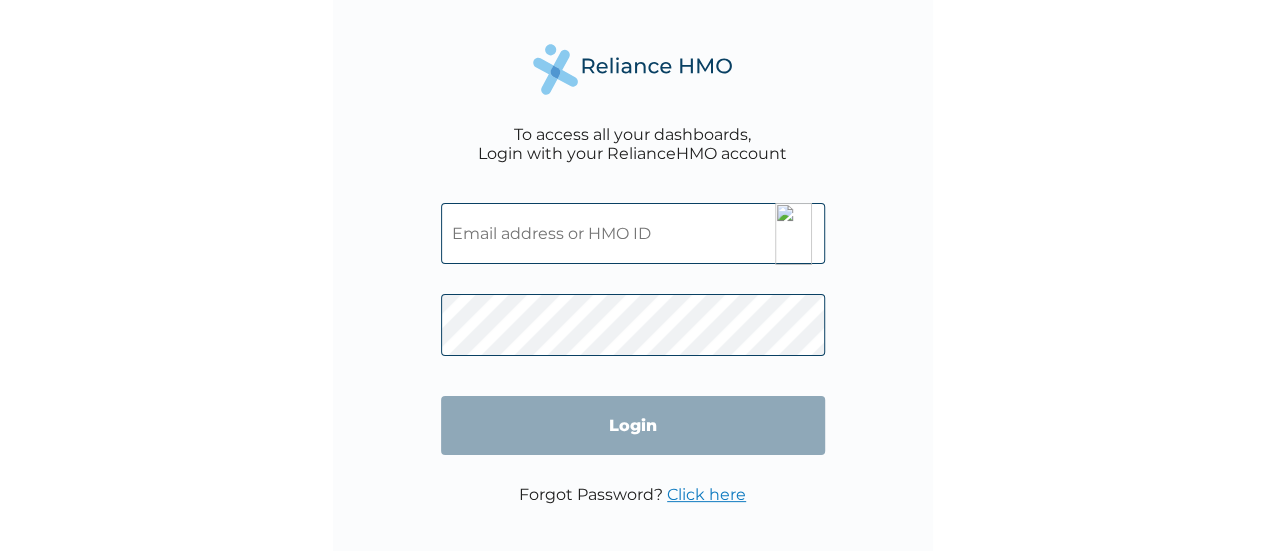 paste on "LTI/10293/A" 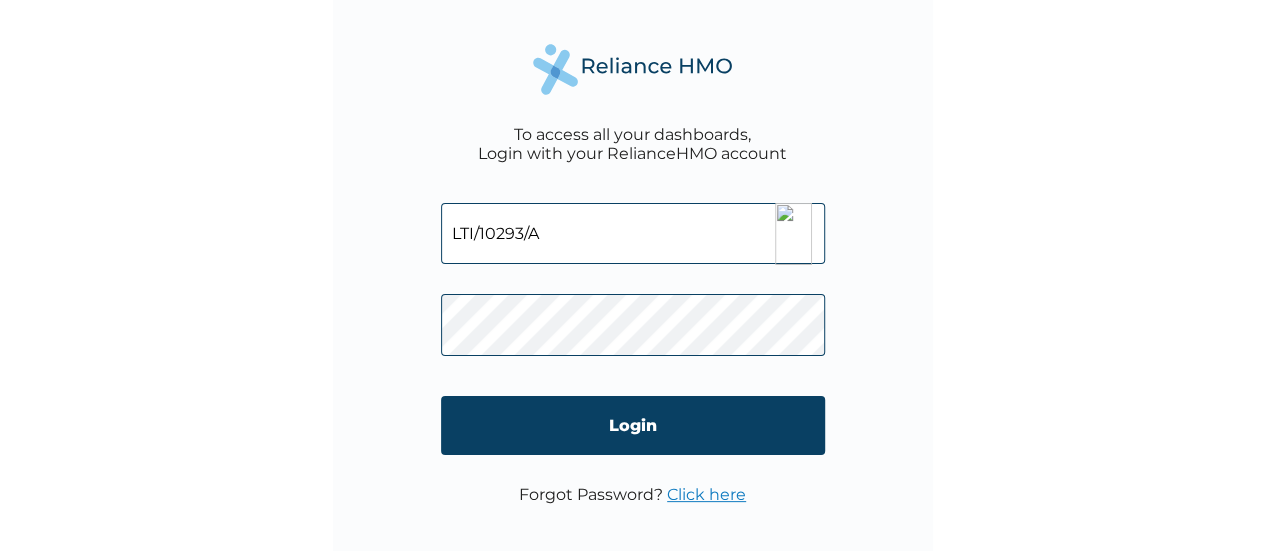 type on "LTI/10293/A" 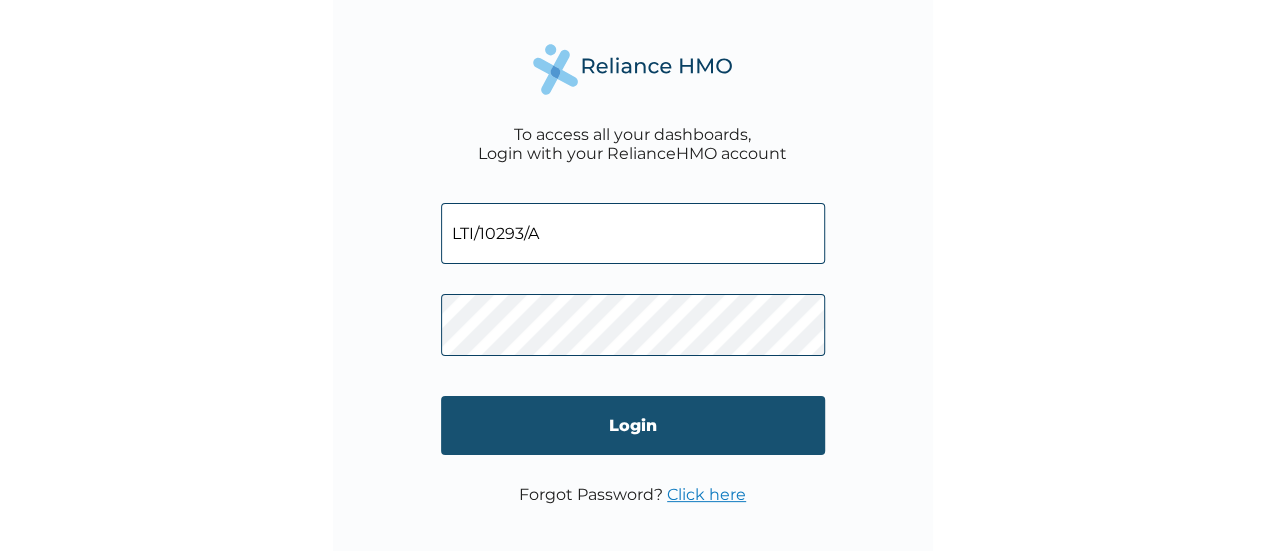 click on "Login" at bounding box center [633, 425] 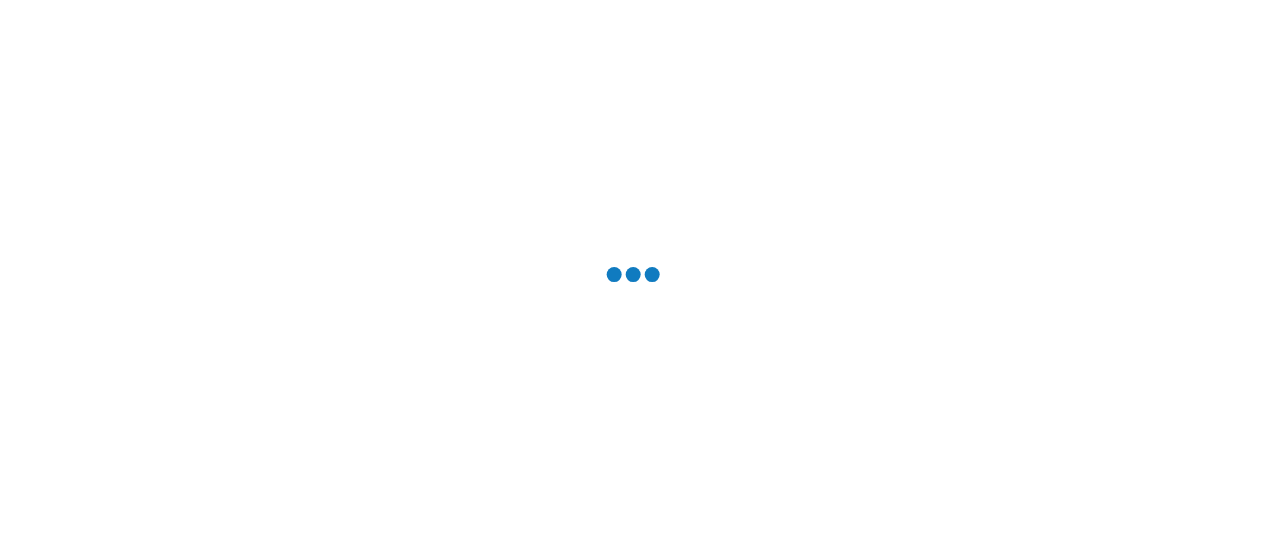 scroll, scrollTop: 0, scrollLeft: 0, axis: both 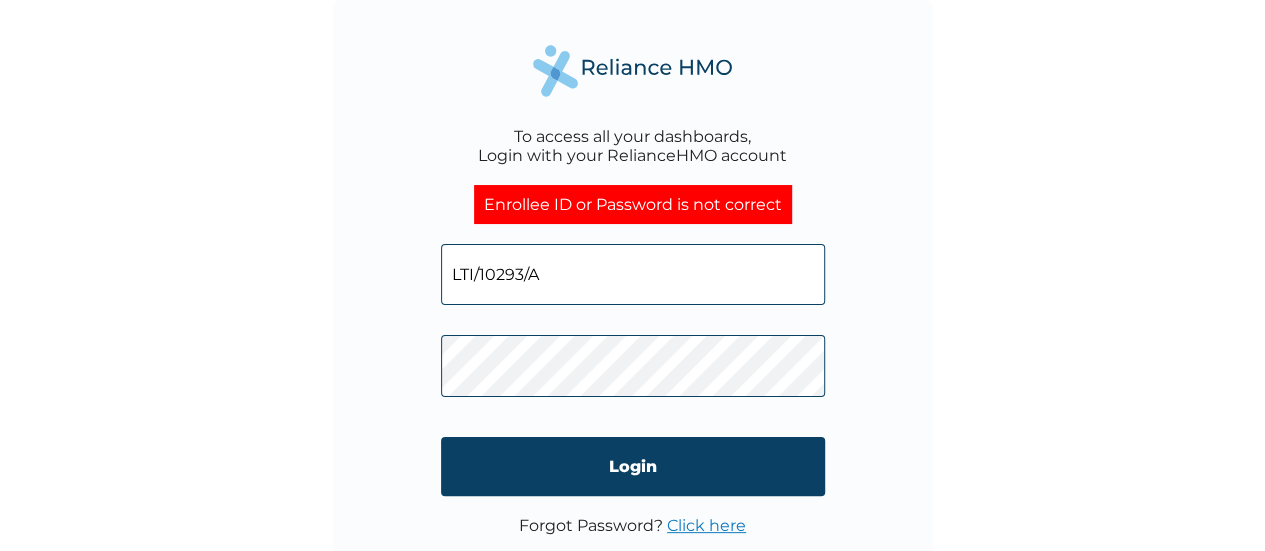 click on "Login" at bounding box center [633, 466] 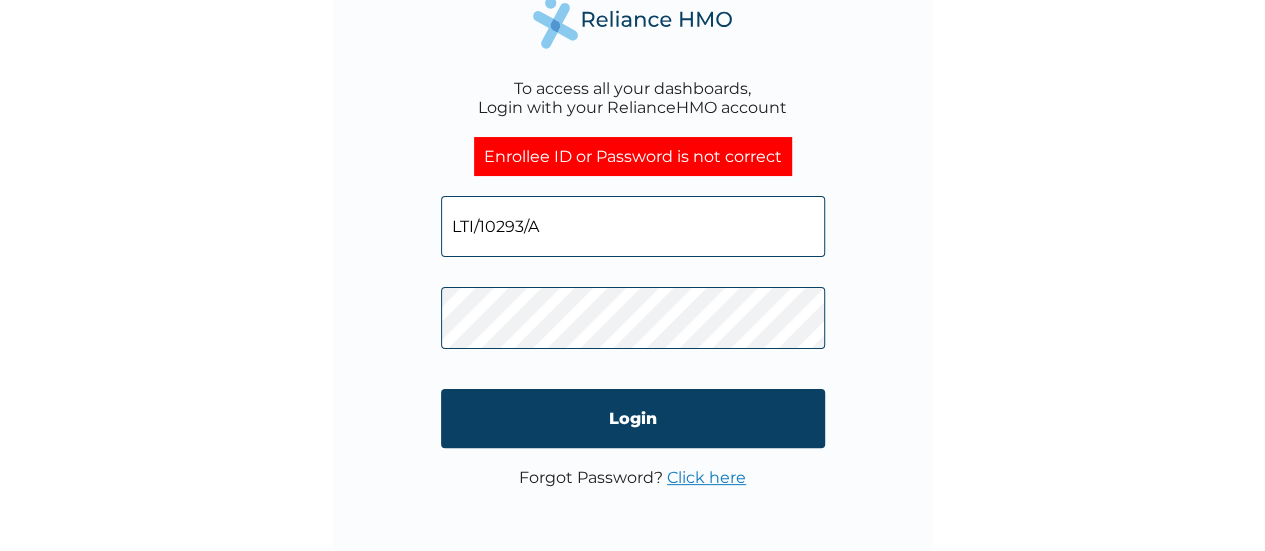 click on "Click here" at bounding box center (706, 477) 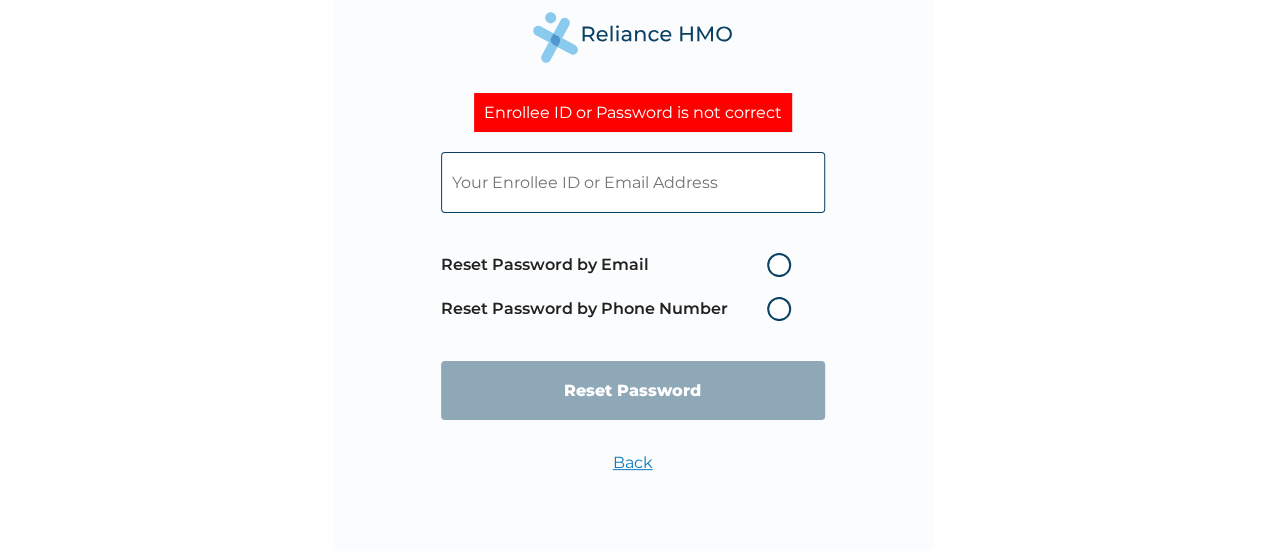 click on "Reset Password by Email" at bounding box center (621, 265) 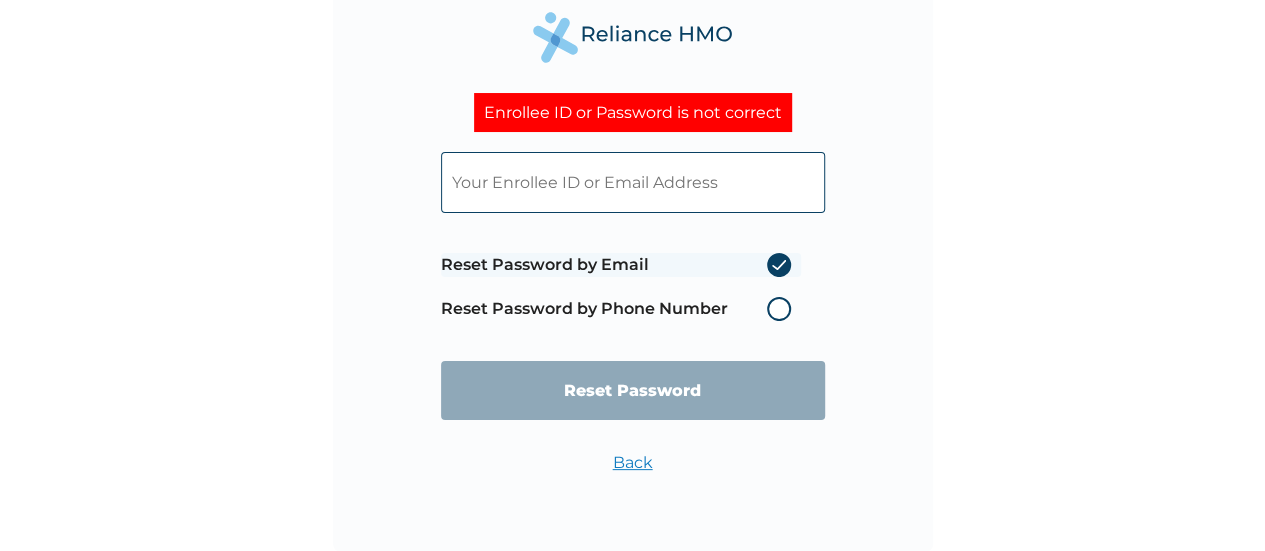 radio on "true" 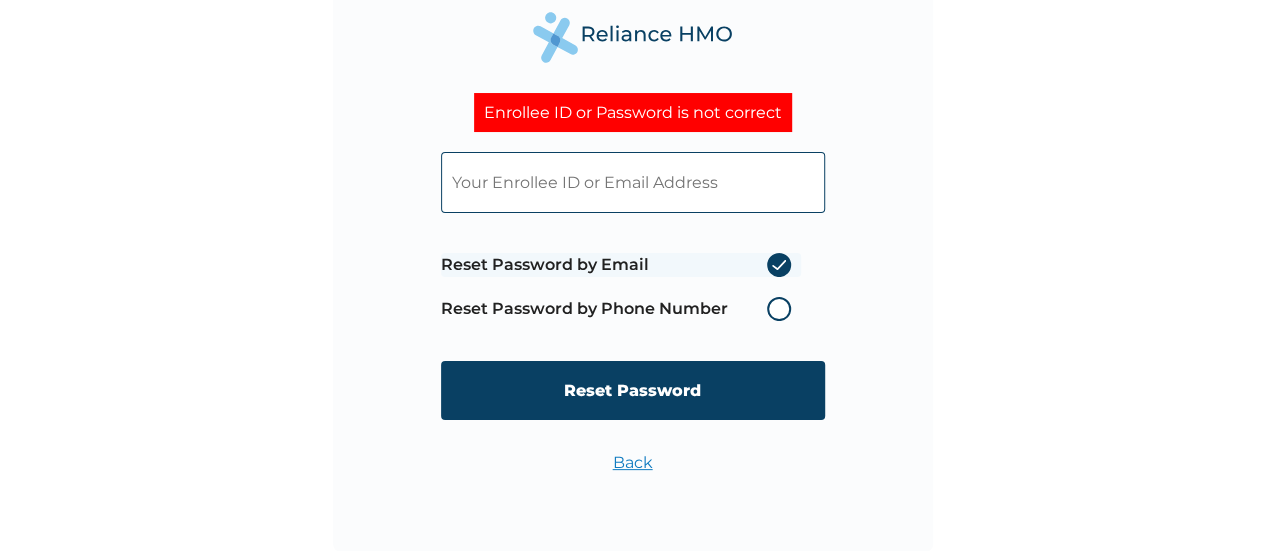 click at bounding box center (633, 182) 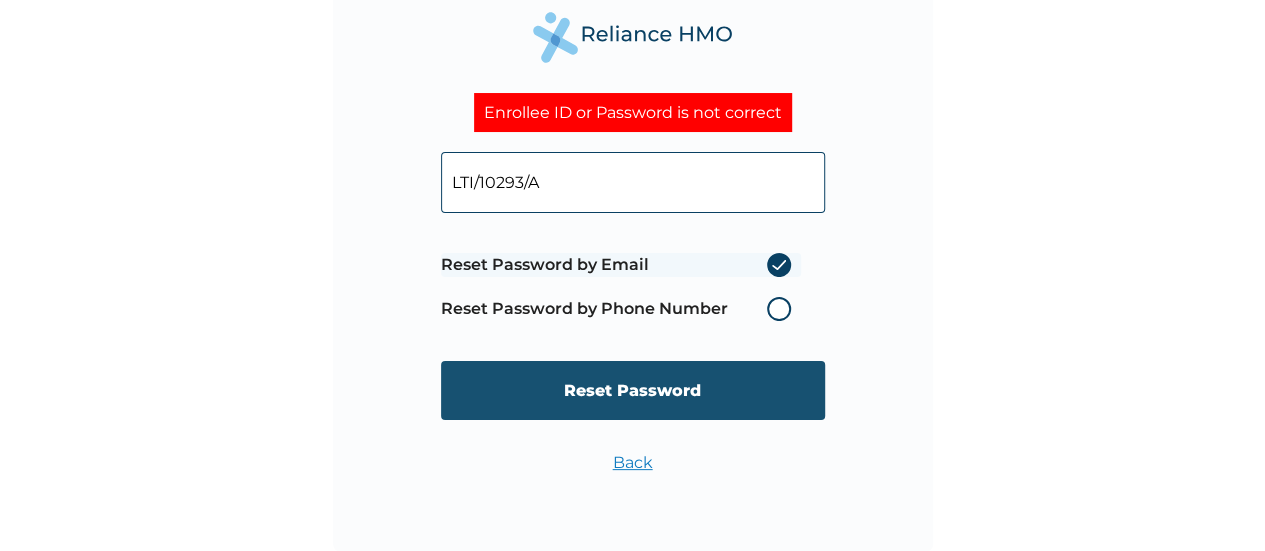 type on "LTI/10293/A" 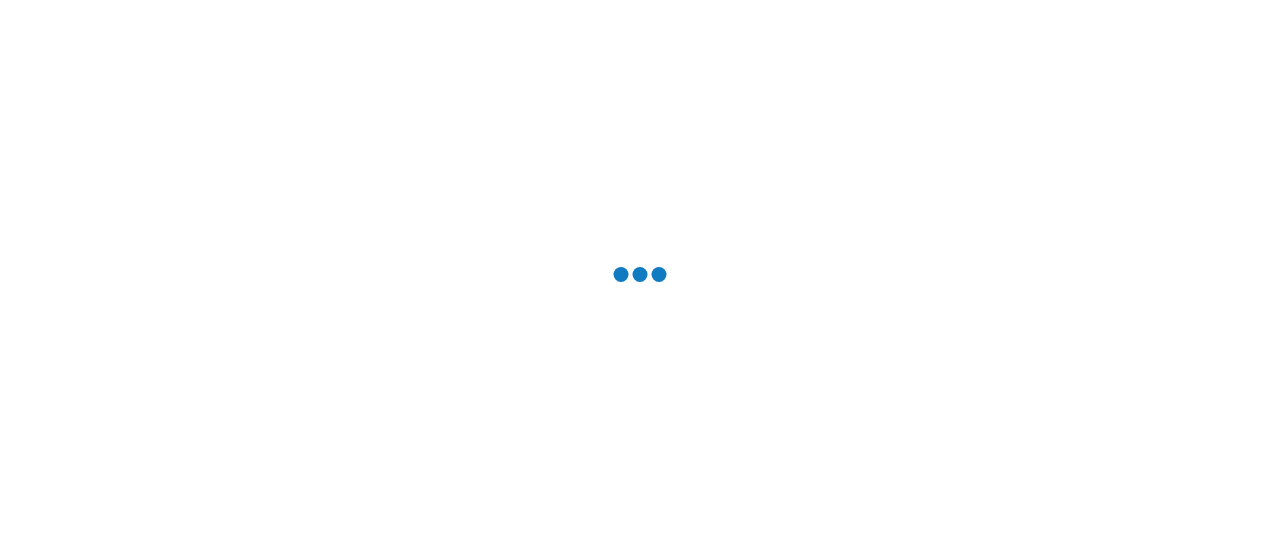 scroll, scrollTop: 0, scrollLeft: 0, axis: both 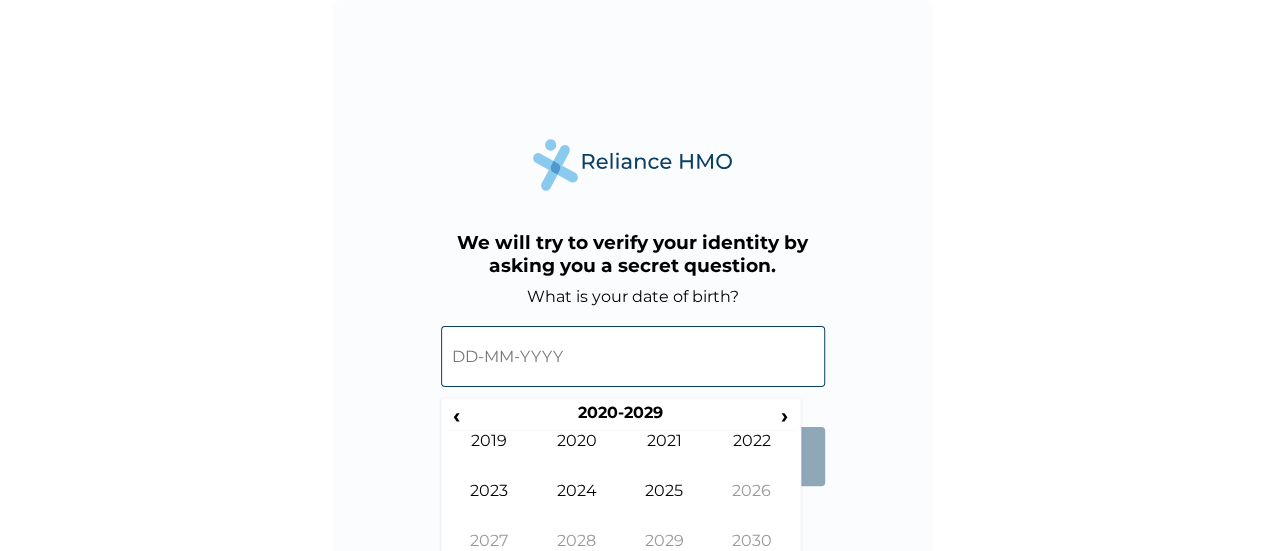 click at bounding box center (633, 356) 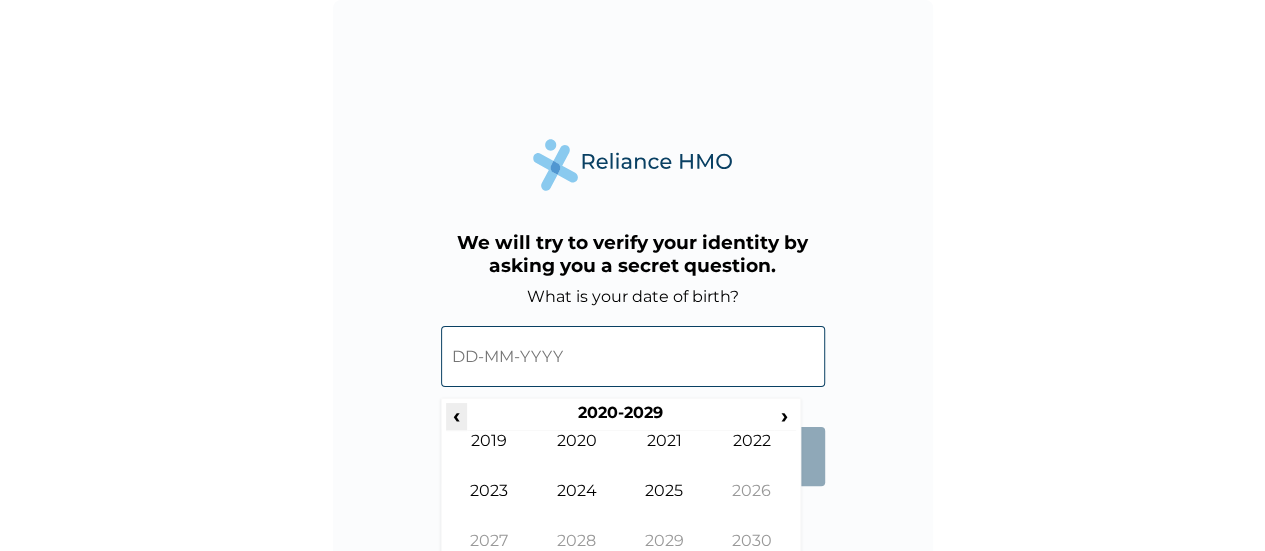 click on "‹" at bounding box center [456, 415] 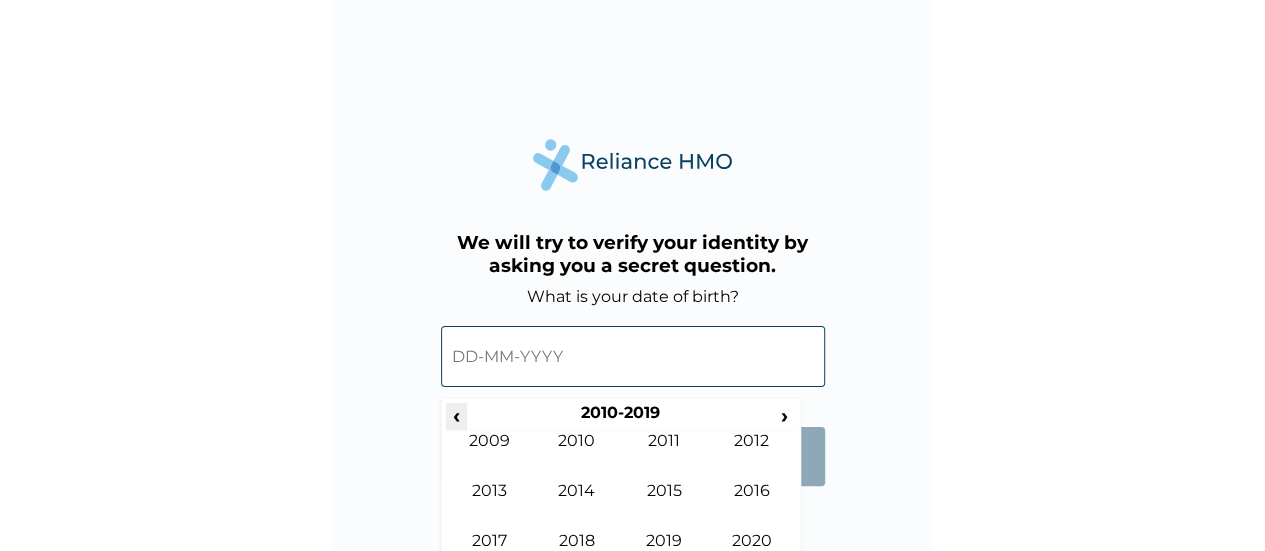 click on "‹" at bounding box center [456, 415] 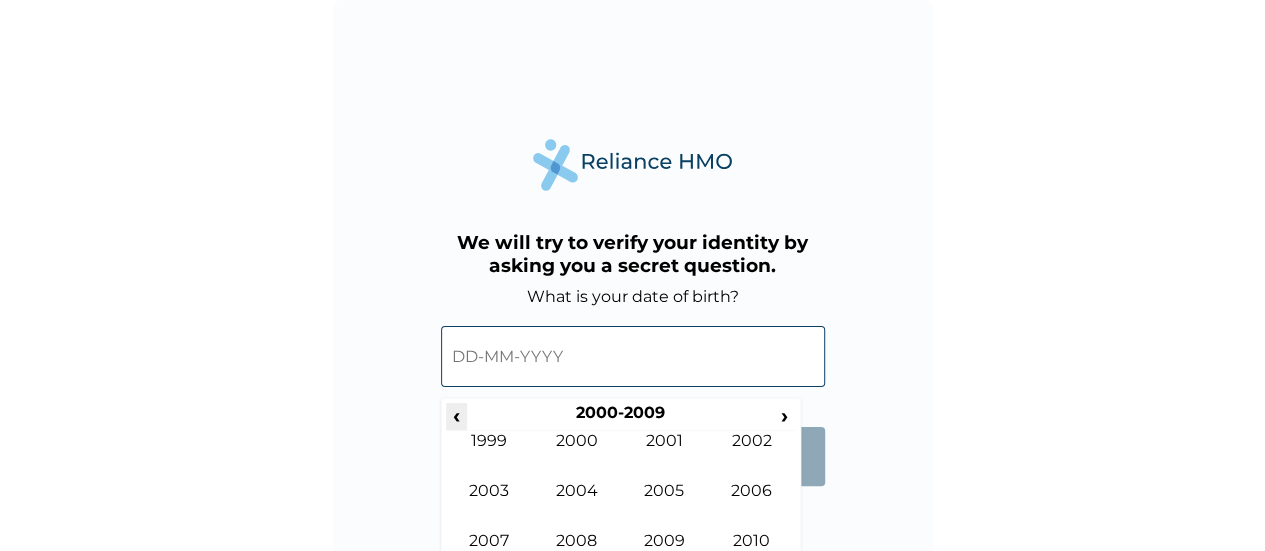 click on "‹ [YEAR]-[YEAR] ›" at bounding box center [621, 417] 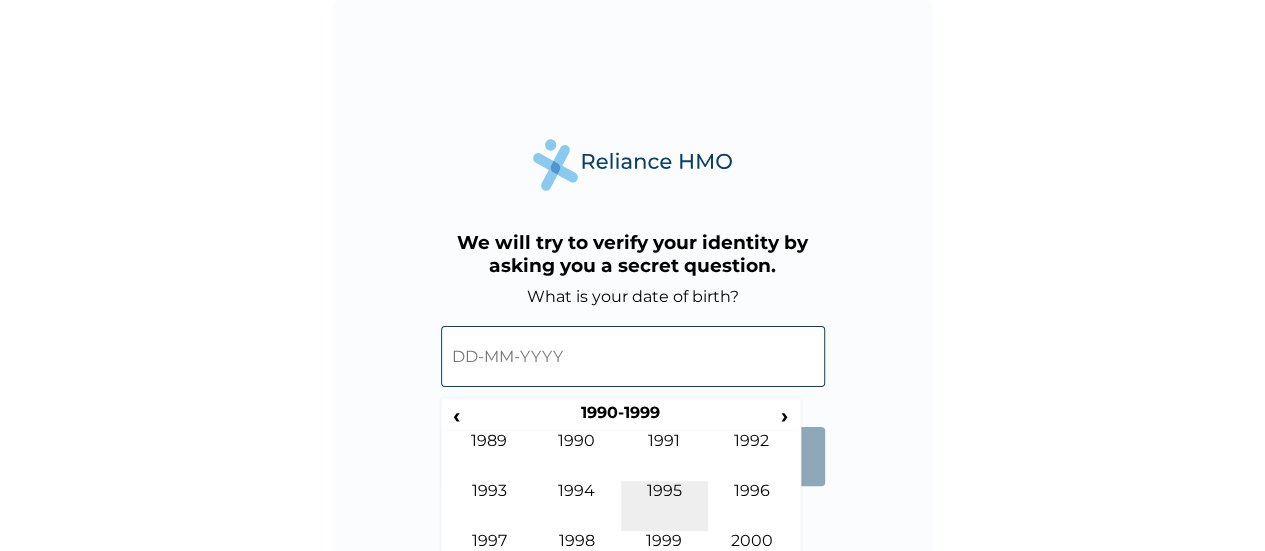 scroll, scrollTop: 2, scrollLeft: 0, axis: vertical 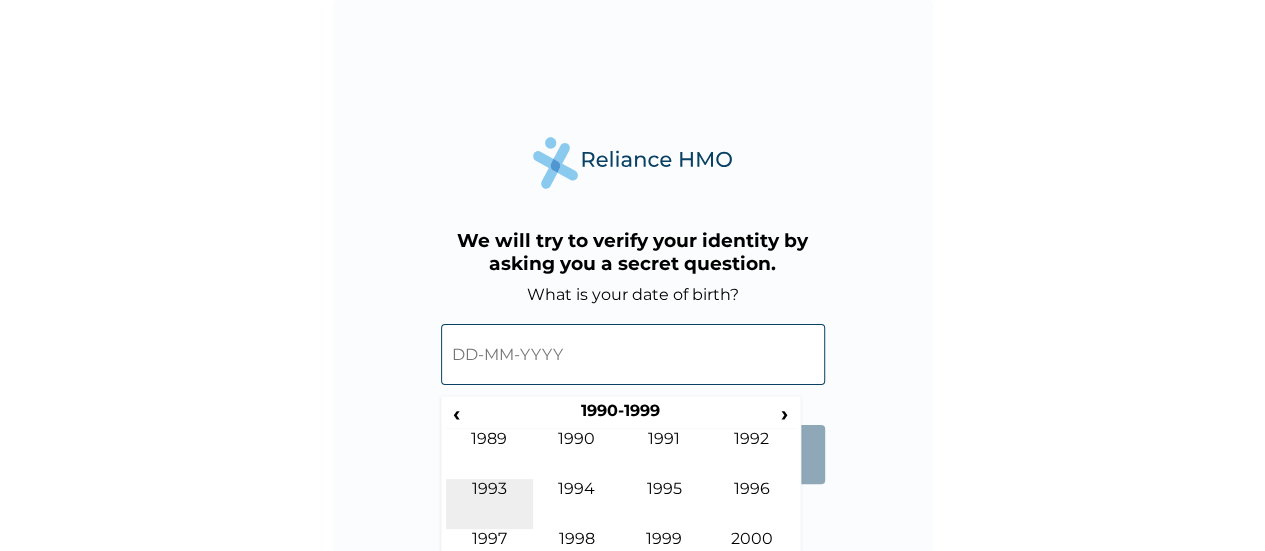 click on "1993" at bounding box center (490, 504) 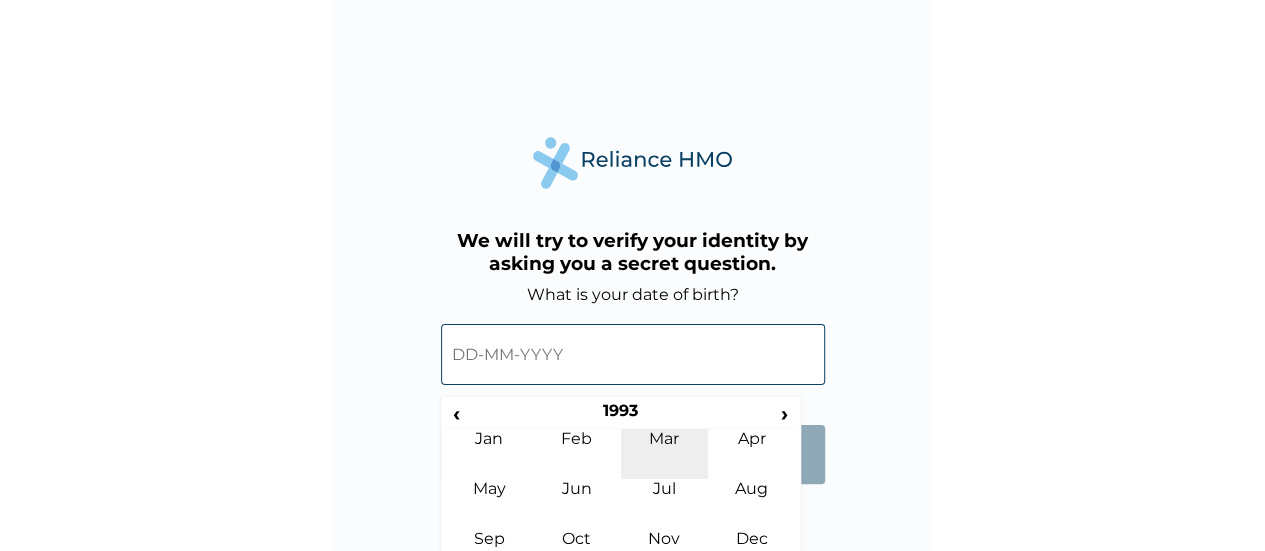 click on "Mar" at bounding box center [665, 454] 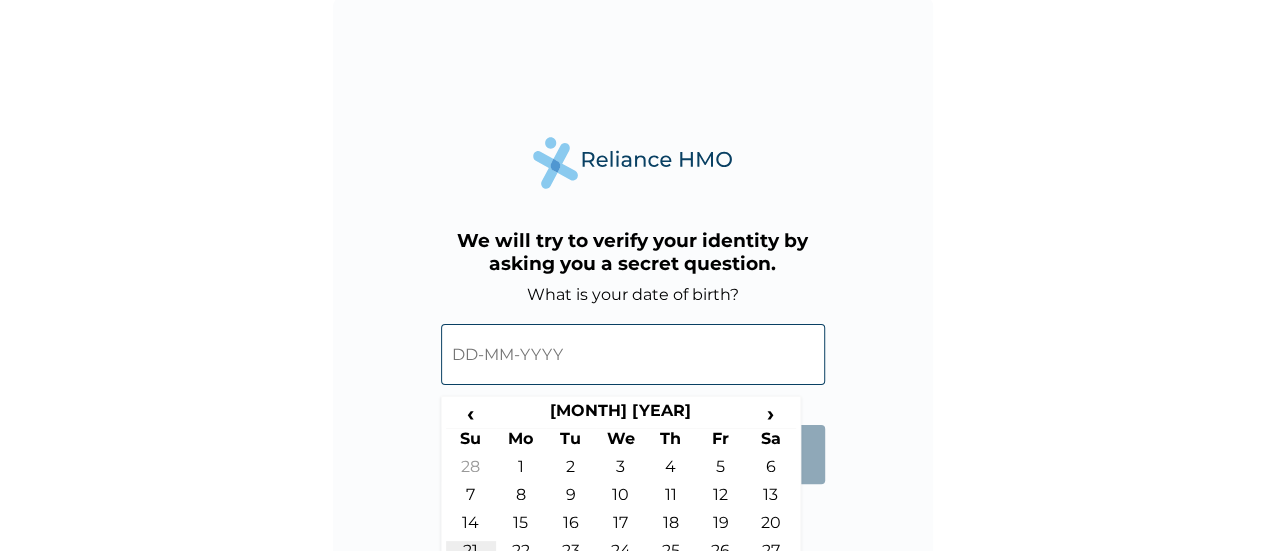 click on "21" at bounding box center (471, 555) 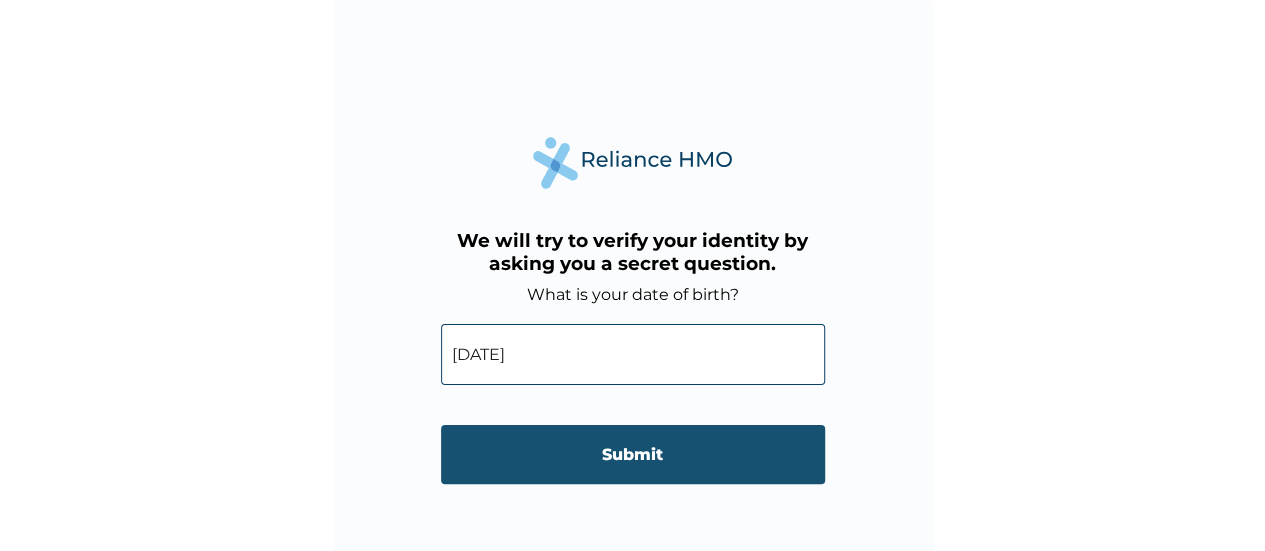 click on "Submit" at bounding box center [633, 454] 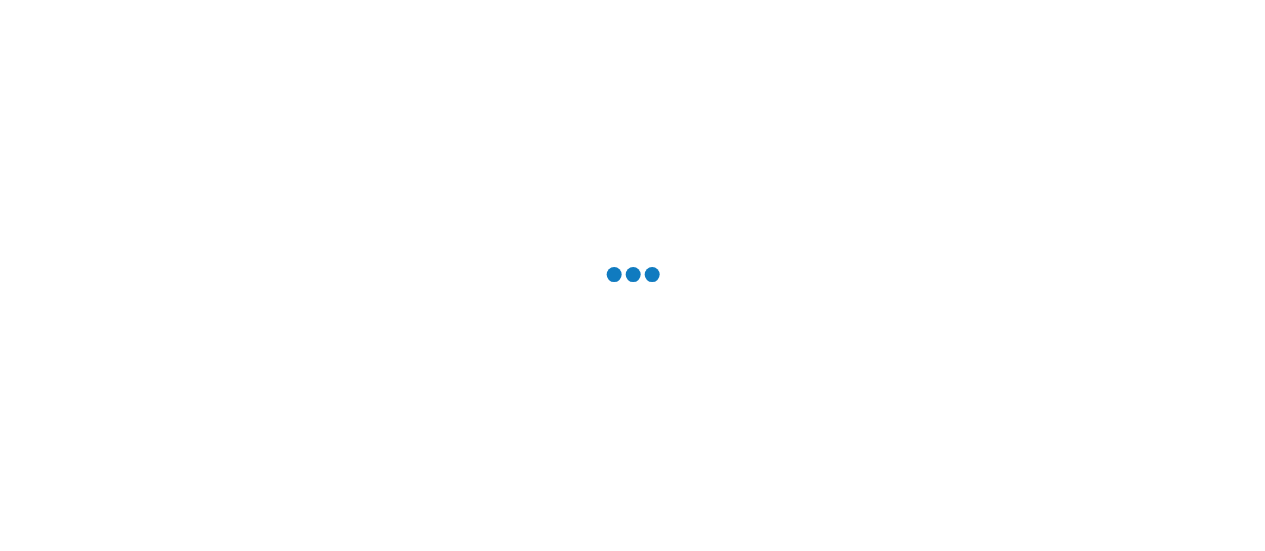 scroll, scrollTop: 0, scrollLeft: 0, axis: both 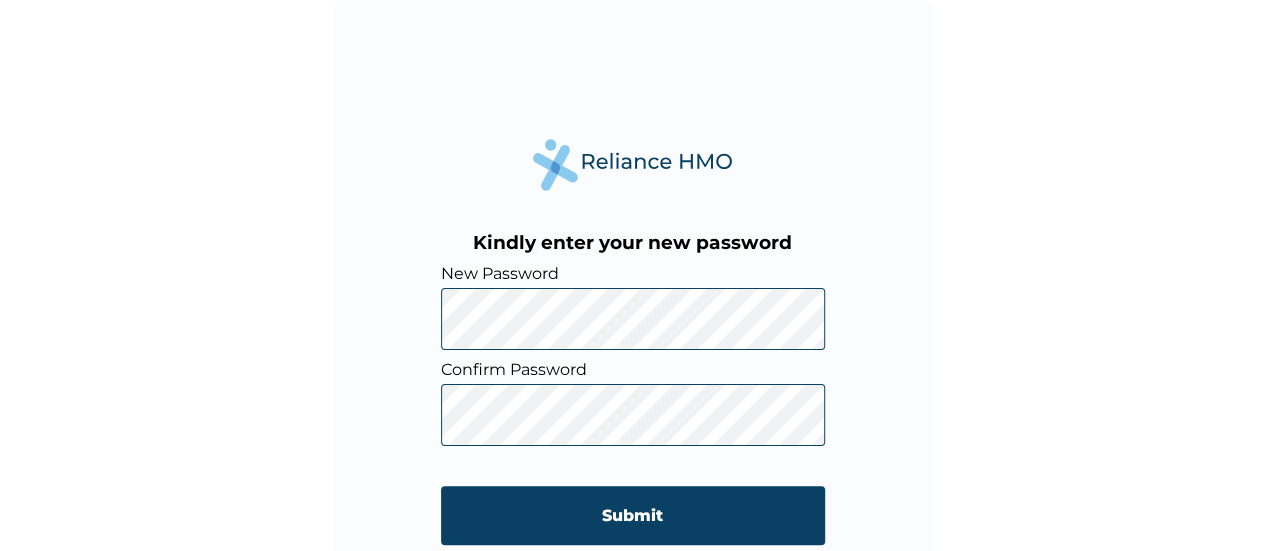 click on "Submit" at bounding box center [633, 515] 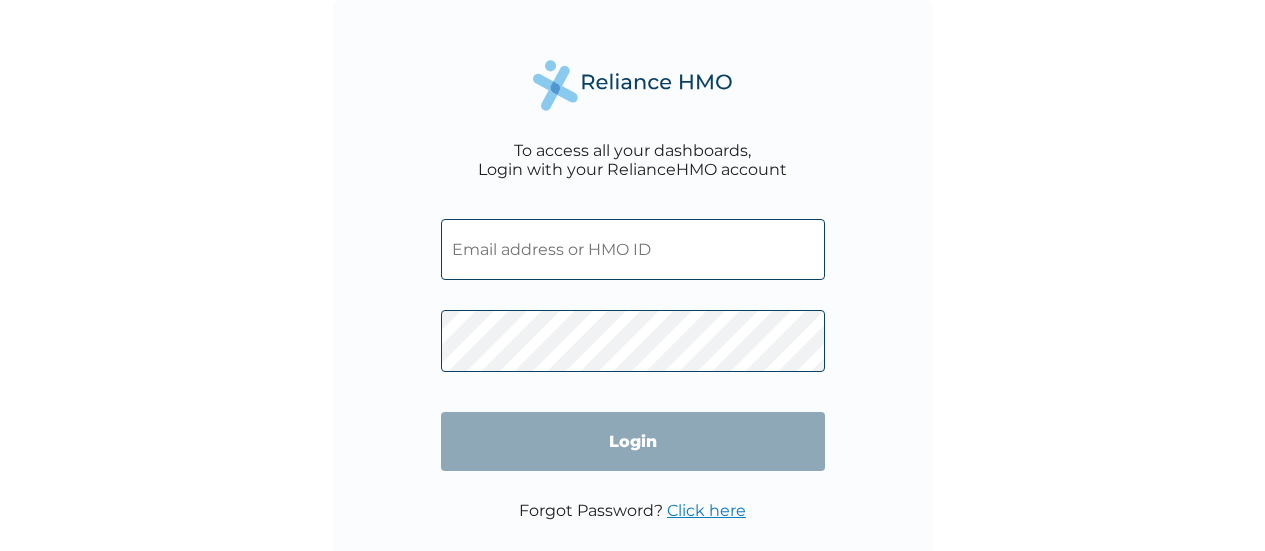 scroll, scrollTop: 0, scrollLeft: 0, axis: both 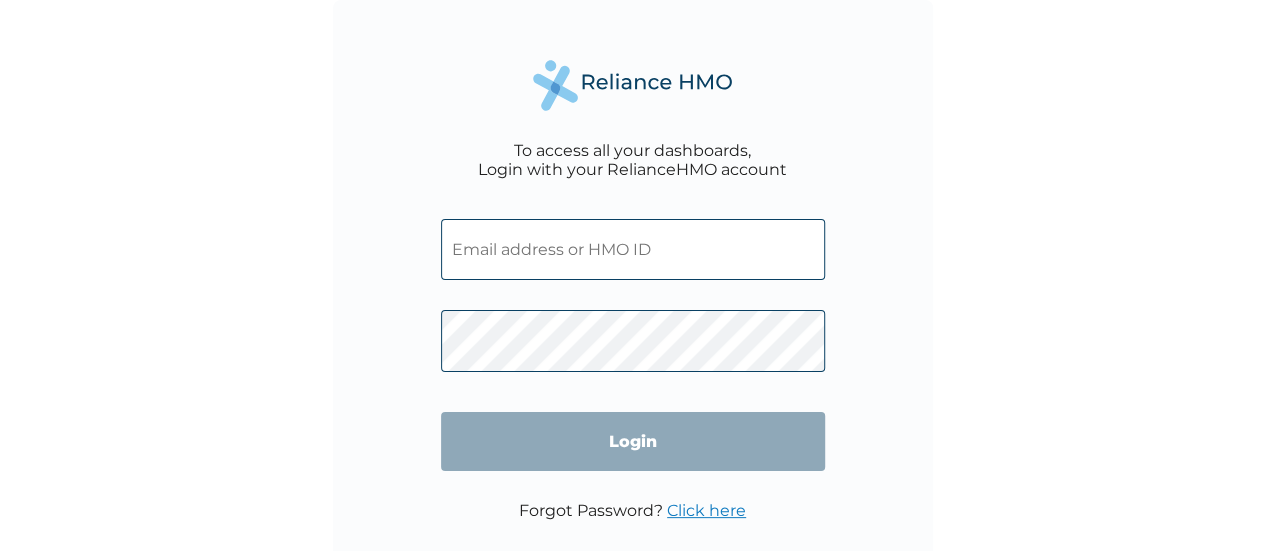 click at bounding box center (633, 249) 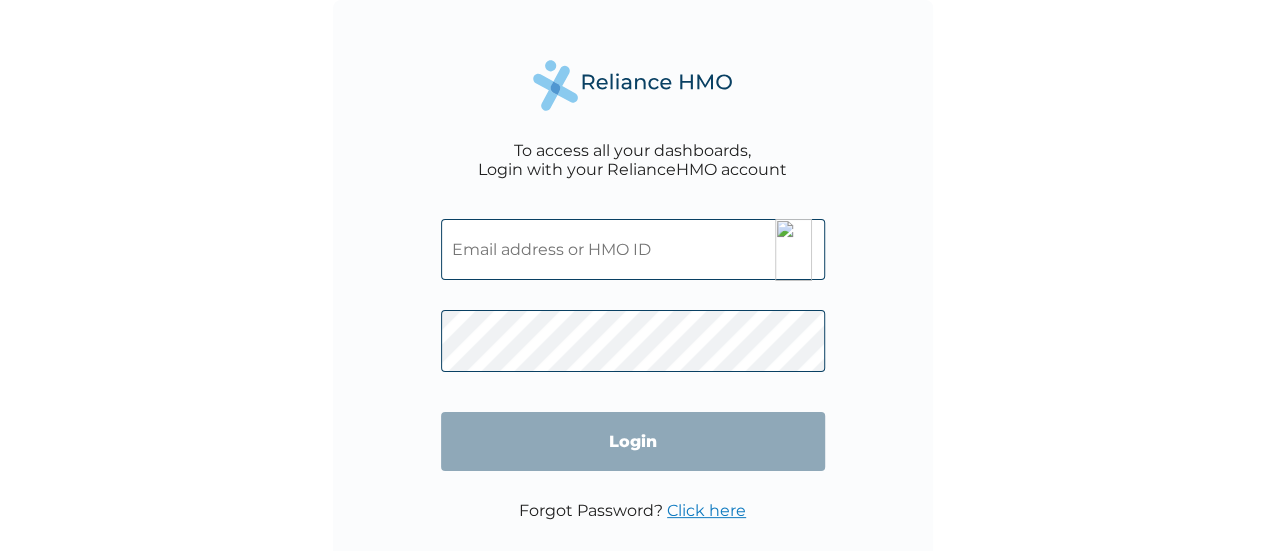 paste on "LTI/10293/A" 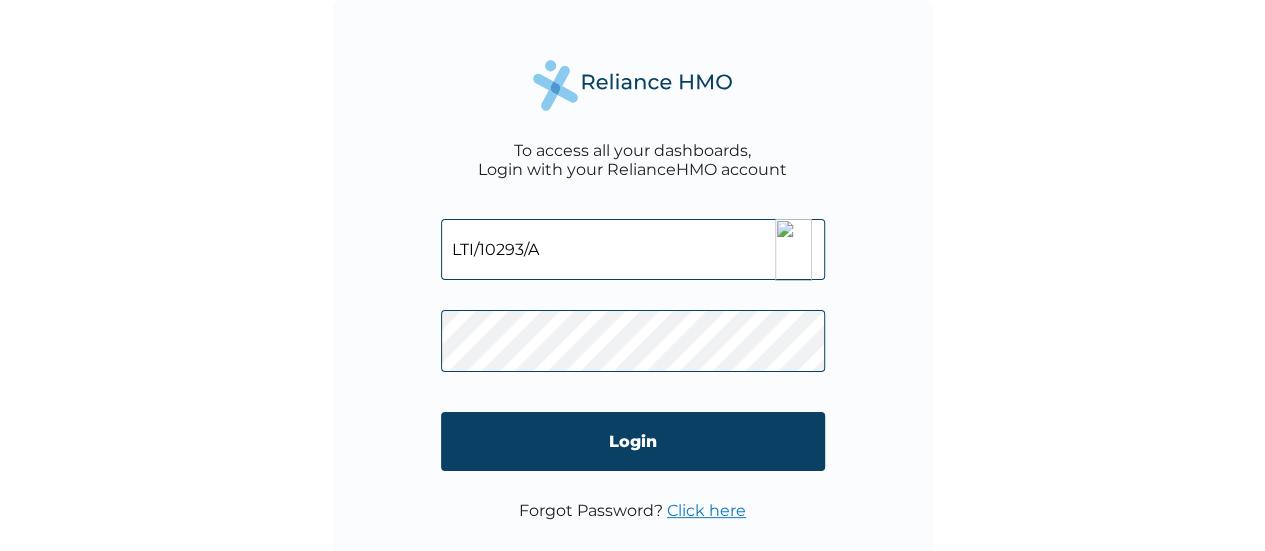 type on "LTI/10293/A" 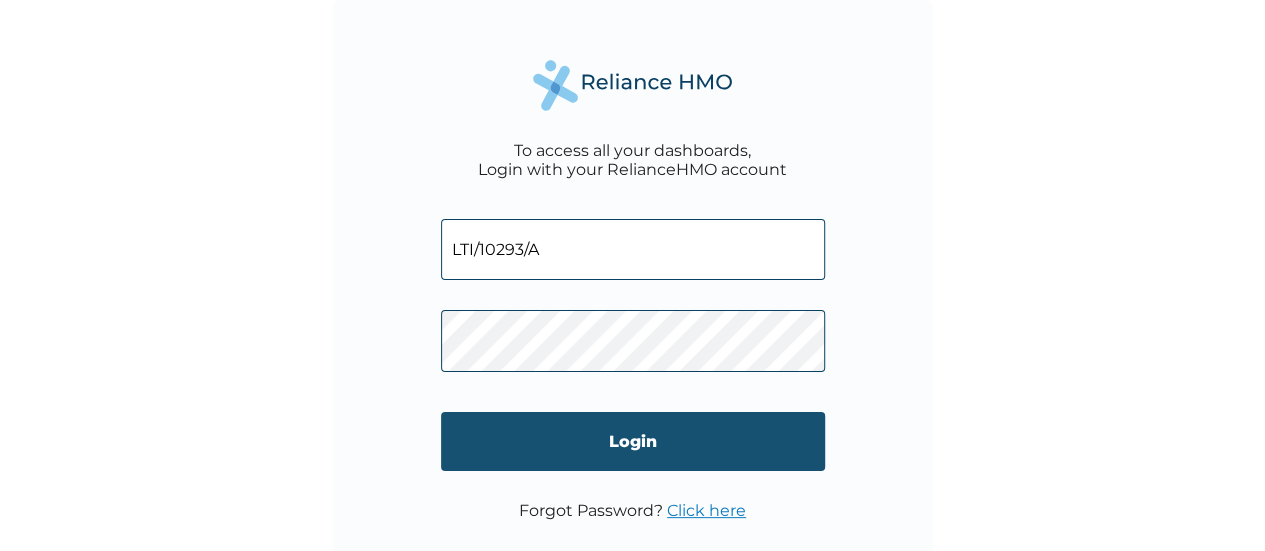 click on "Login" at bounding box center [633, 441] 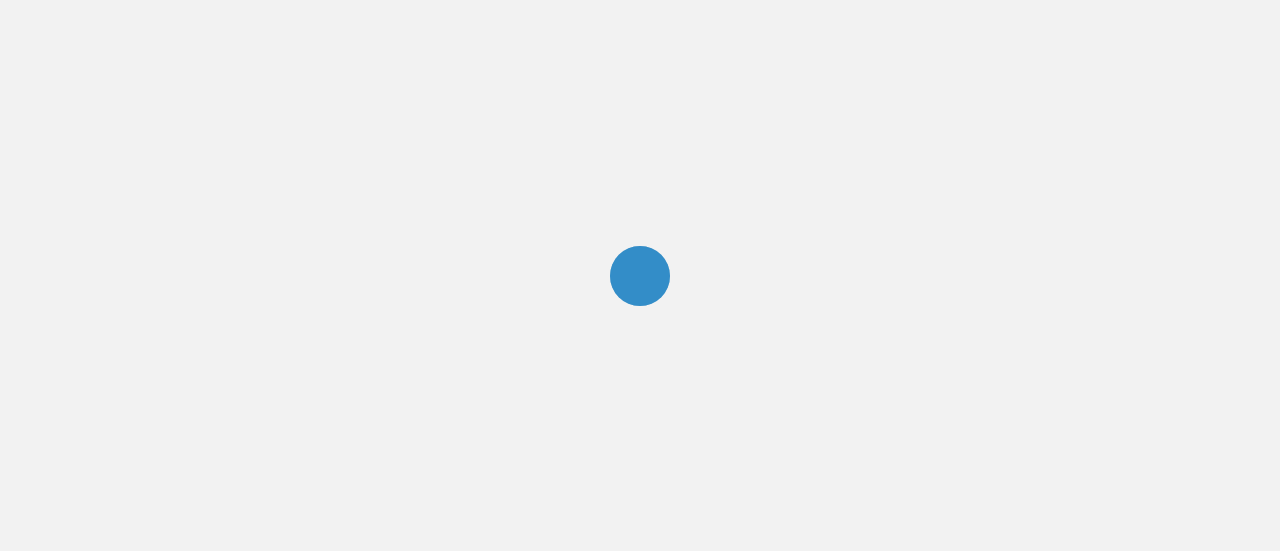 scroll, scrollTop: 0, scrollLeft: 0, axis: both 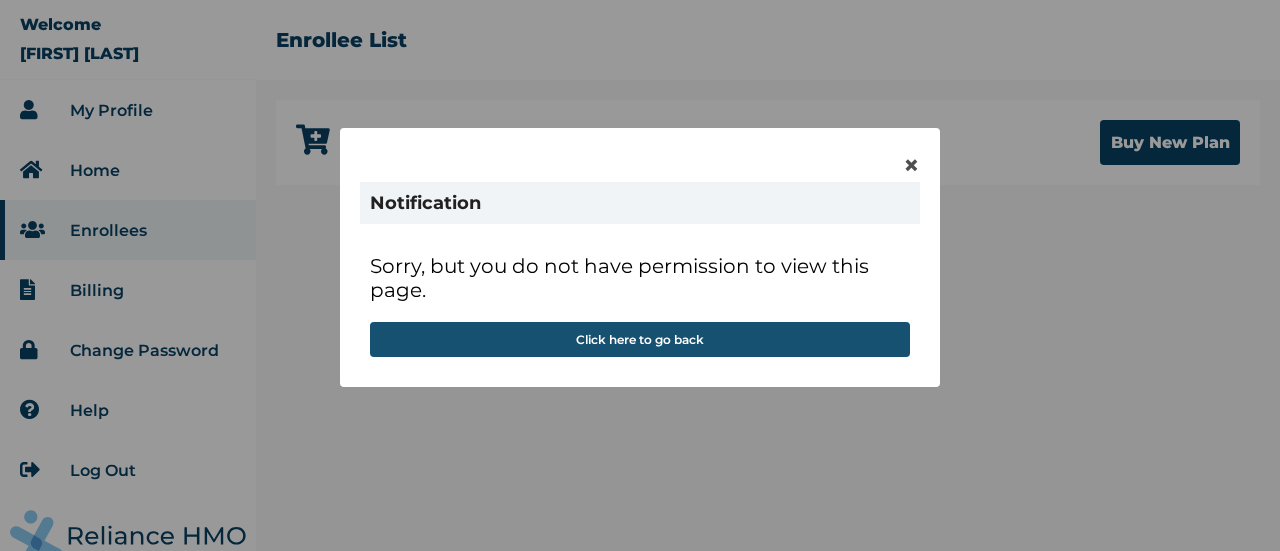 click on "Click here to go back" at bounding box center (640, 339) 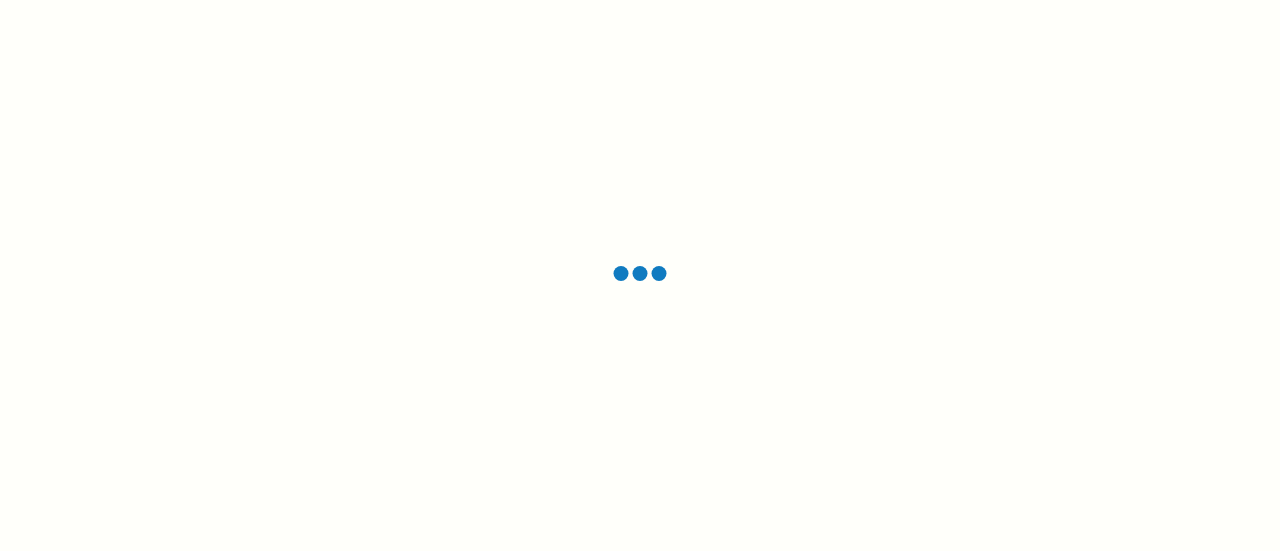 scroll, scrollTop: 0, scrollLeft: 0, axis: both 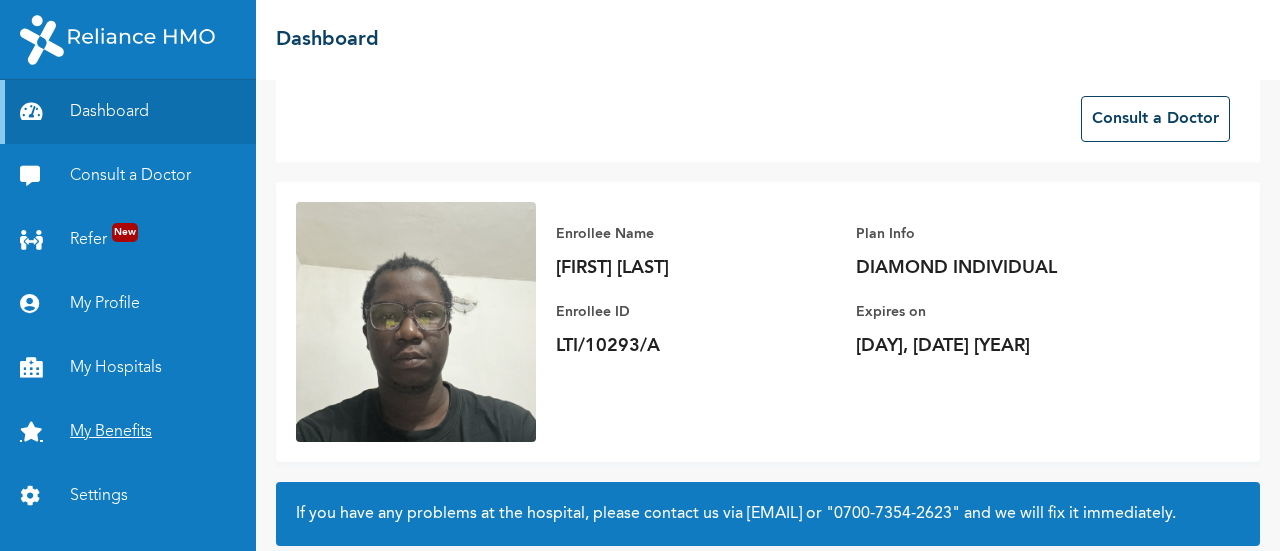 click on "My Benefits" at bounding box center (128, 432) 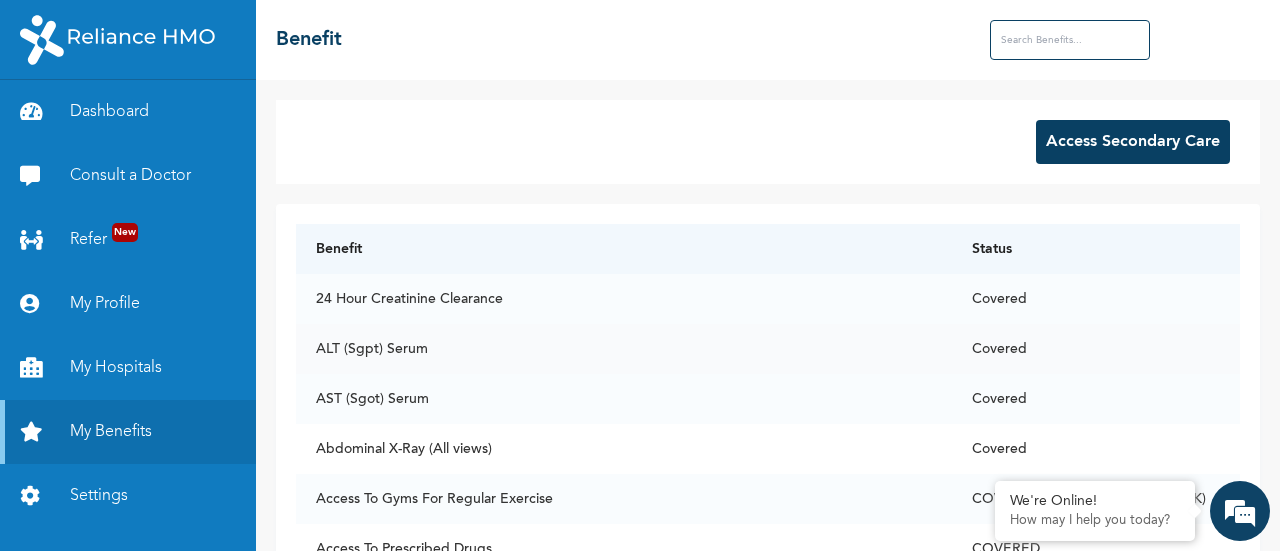 scroll, scrollTop: 37, scrollLeft: 0, axis: vertical 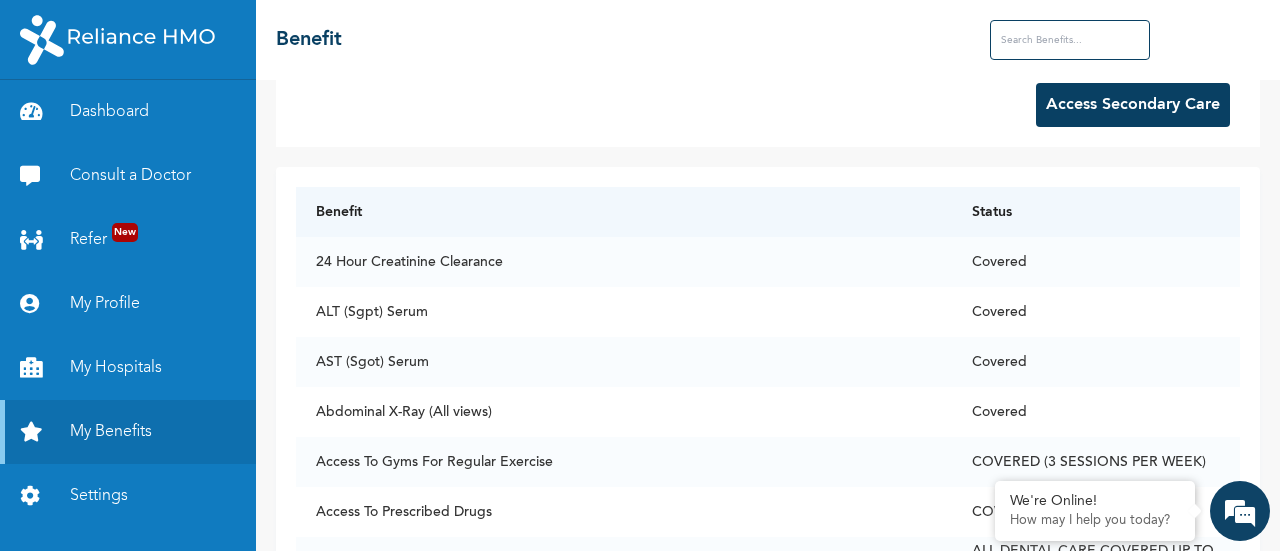 click on "Access Secondary Care" at bounding box center [1133, 105] 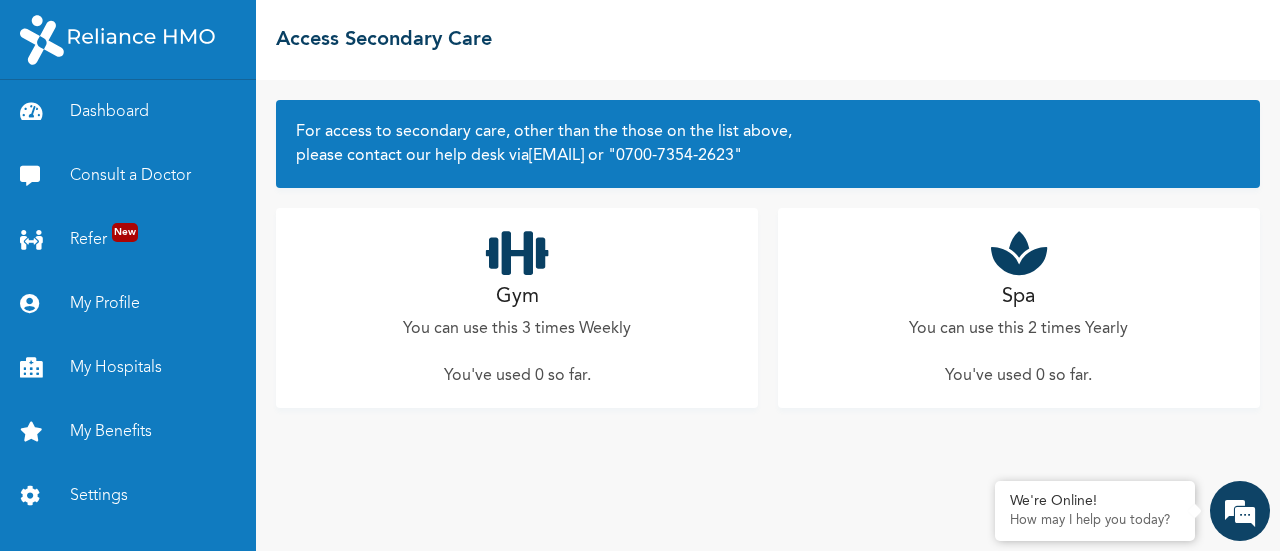 click on "Gym" at bounding box center (517, 297) 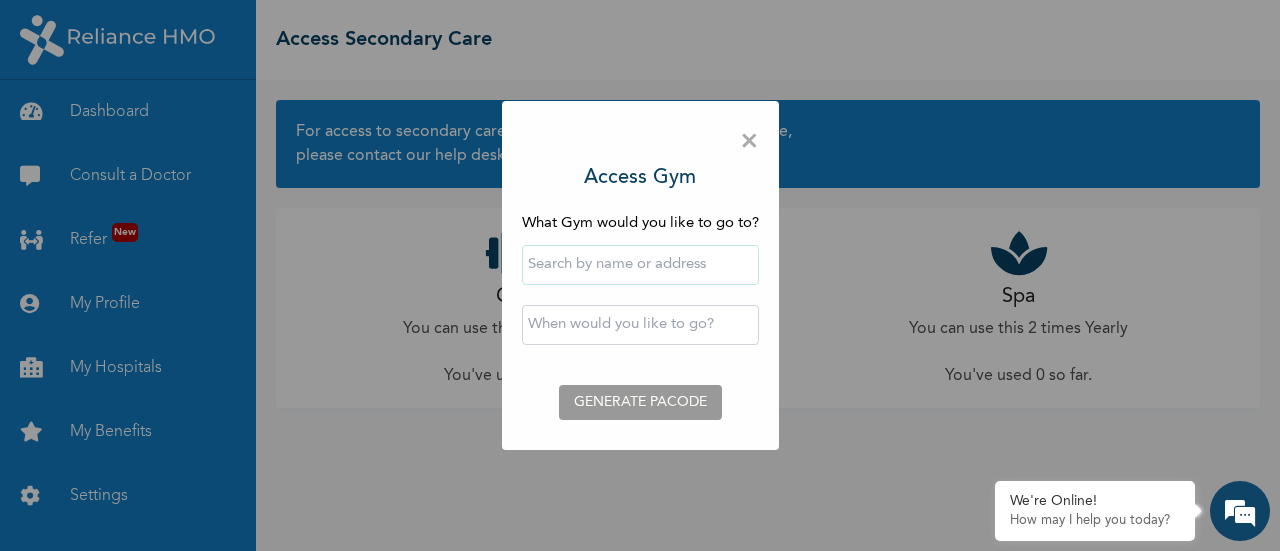 click at bounding box center [640, 265] 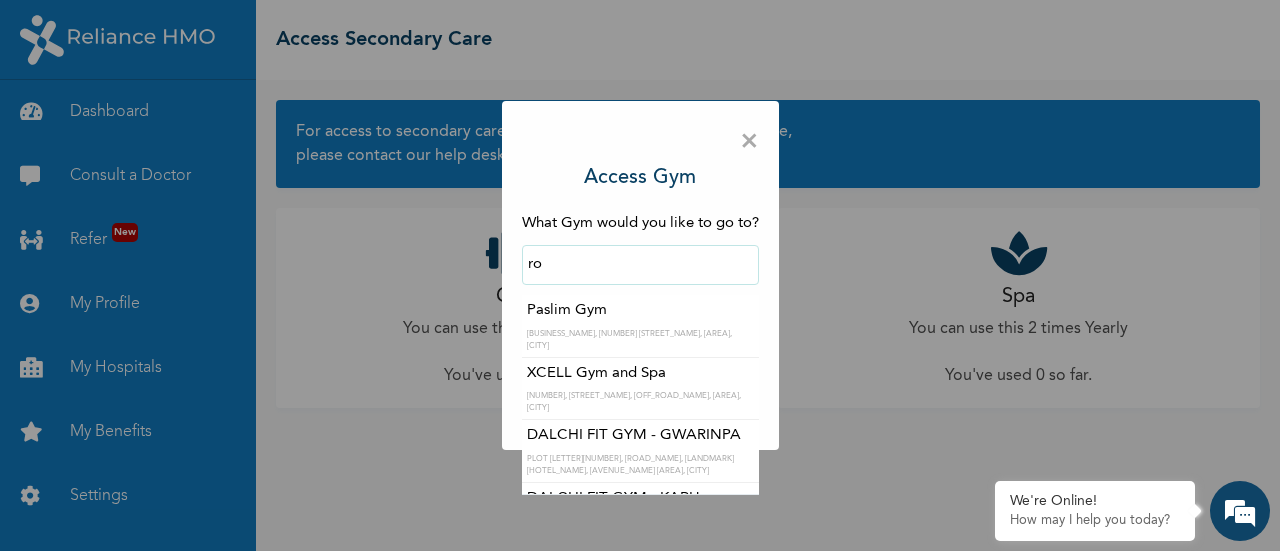 scroll, scrollTop: 0, scrollLeft: 0, axis: both 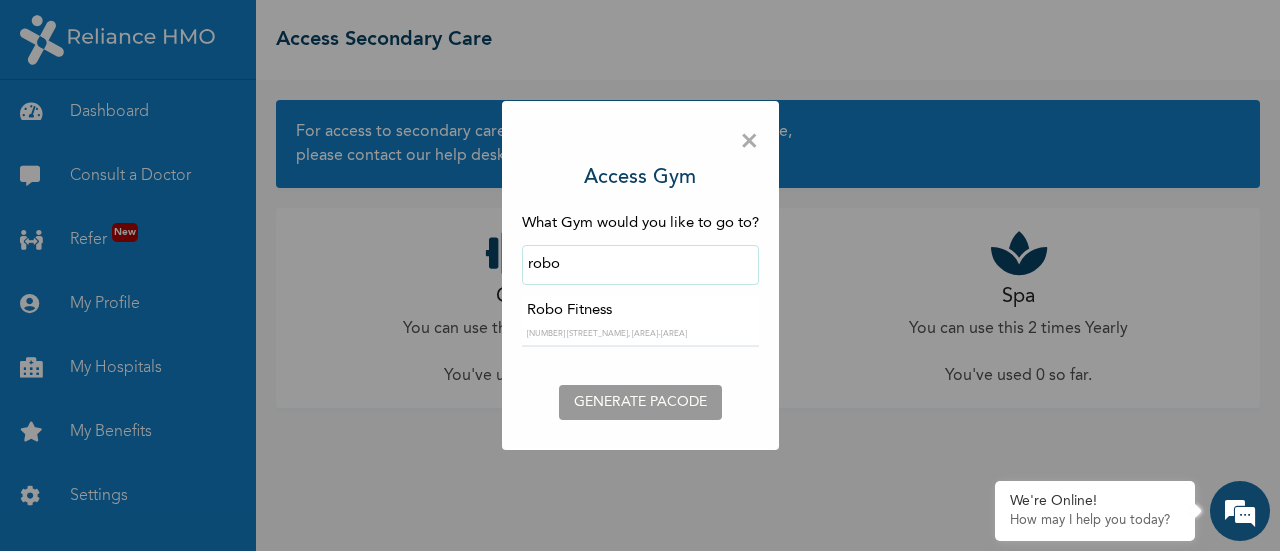 type on "Robo Fitness" 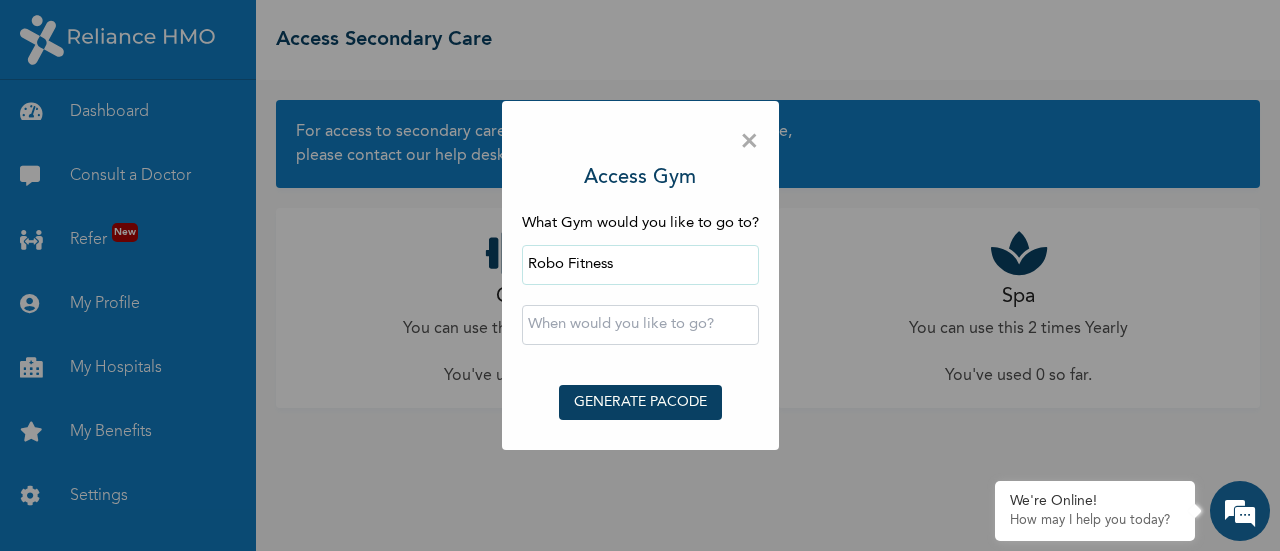 click at bounding box center [640, 325] 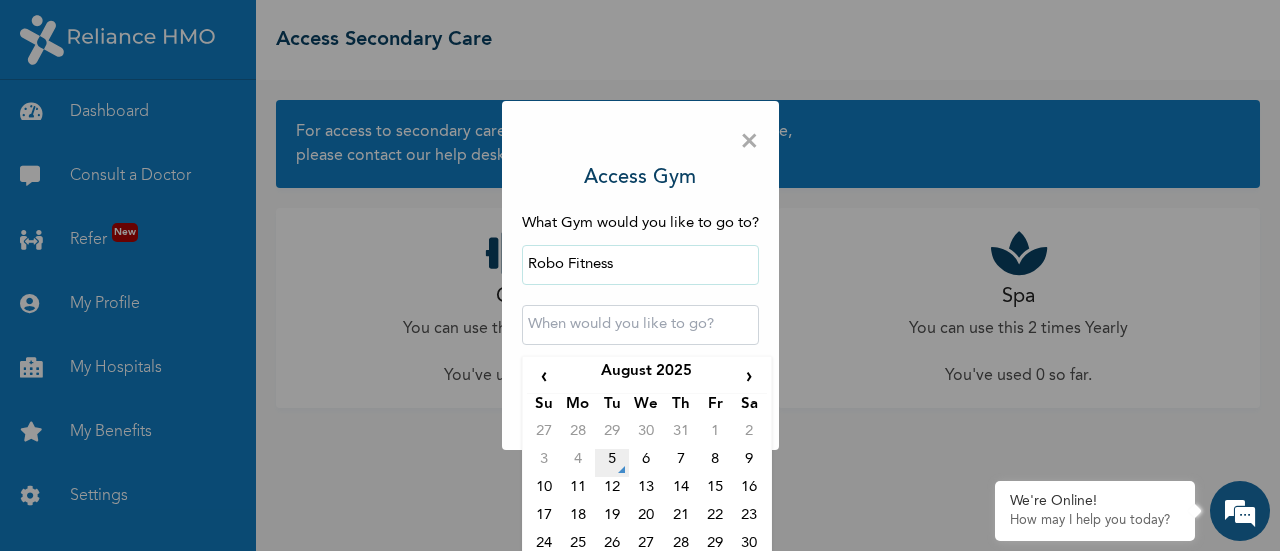 click on "5" at bounding box center (612, 463) 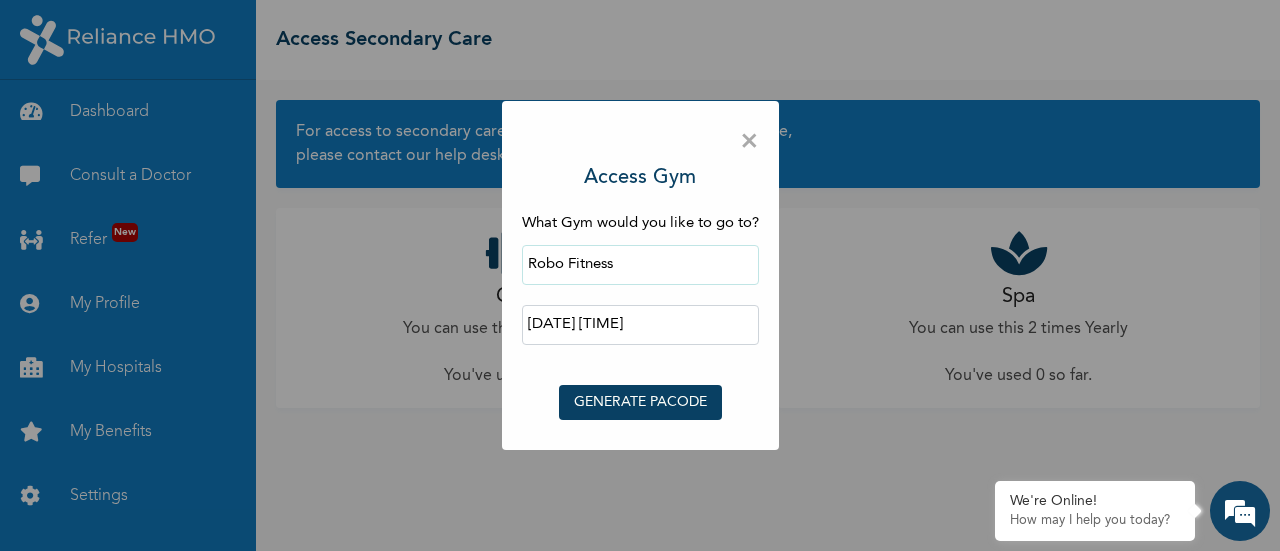 click on "GENERATE PACODE" at bounding box center (640, 402) 